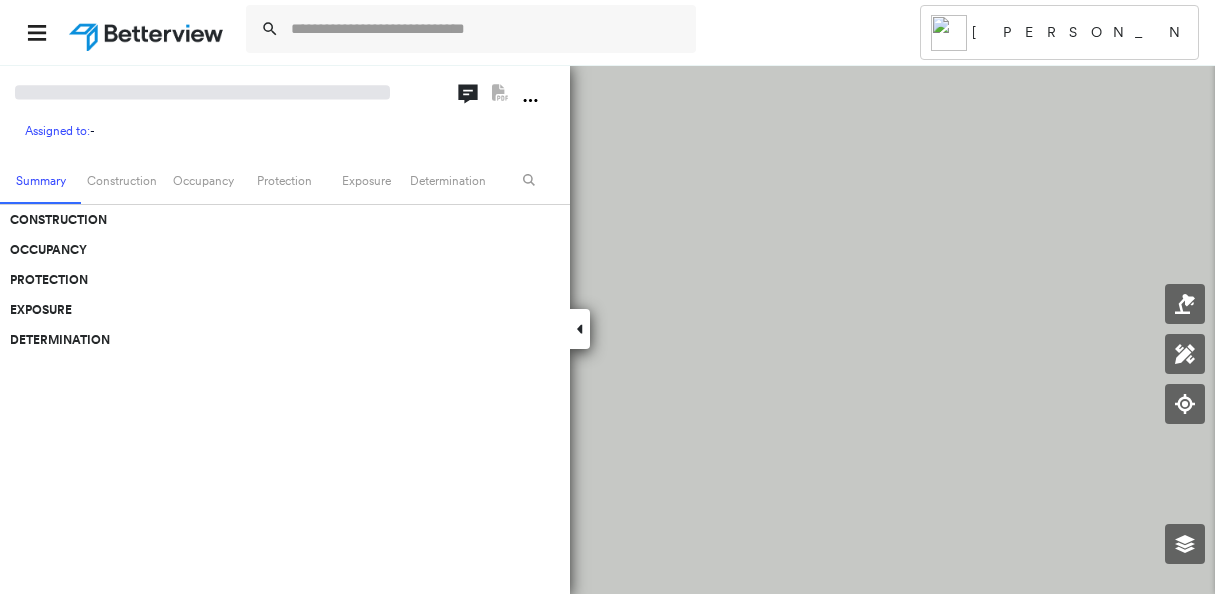 scroll, scrollTop: 0, scrollLeft: 0, axis: both 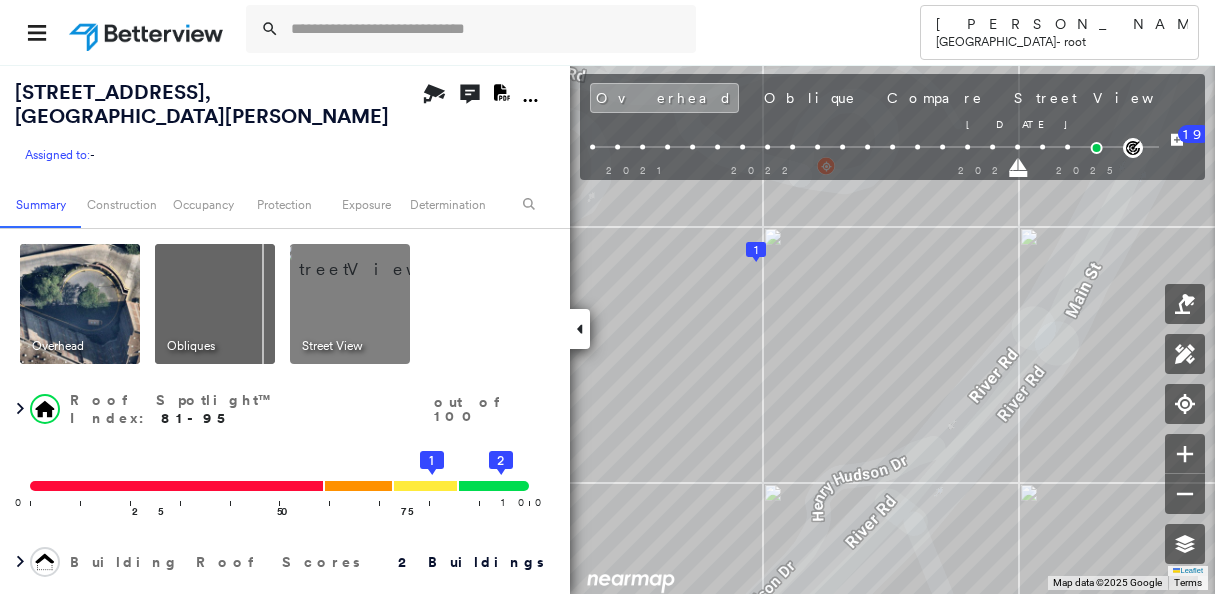 drag, startPoint x: 1097, startPoint y: 169, endPoint x: 1023, endPoint y: 171, distance: 74.02702 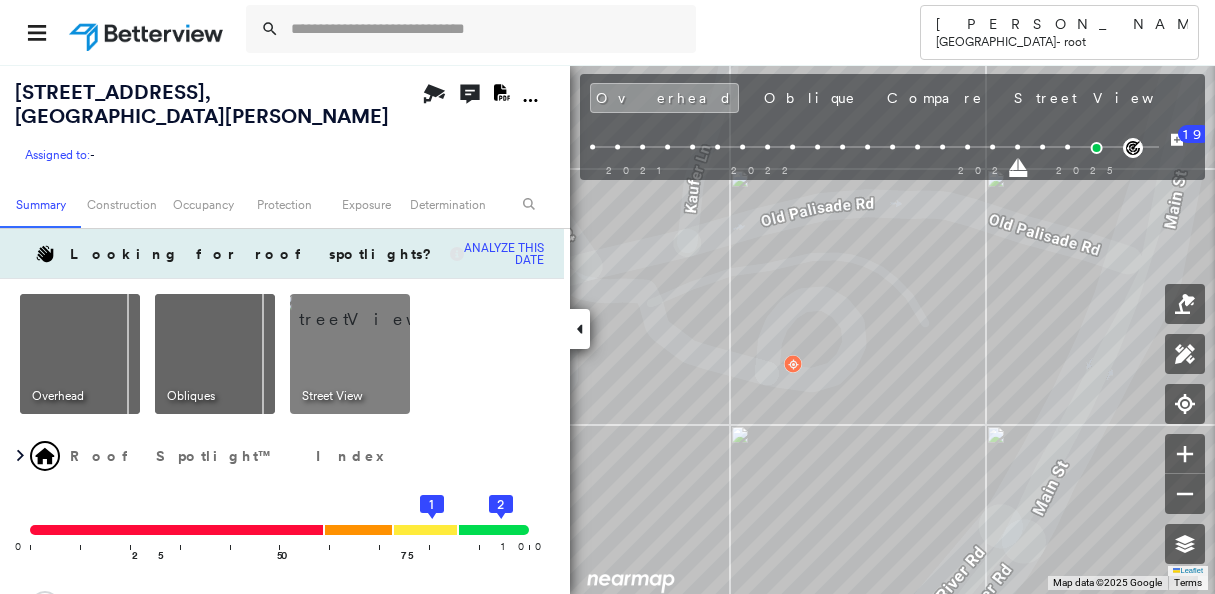 click on "Analyze this date" at bounding box center (504, 254) 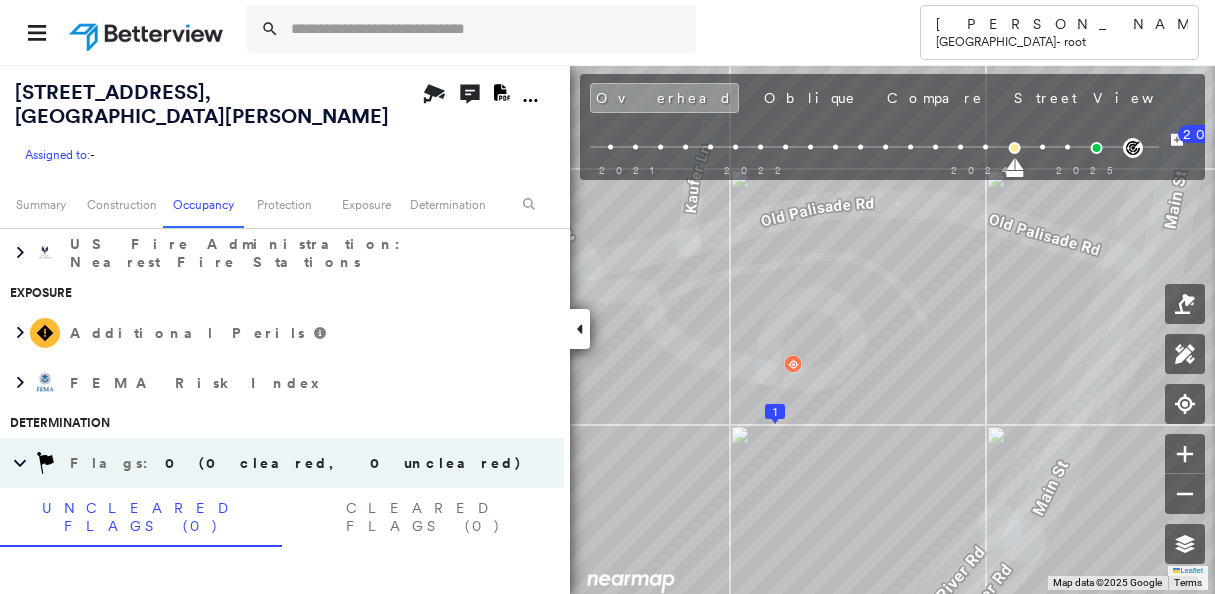 scroll, scrollTop: 900, scrollLeft: 0, axis: vertical 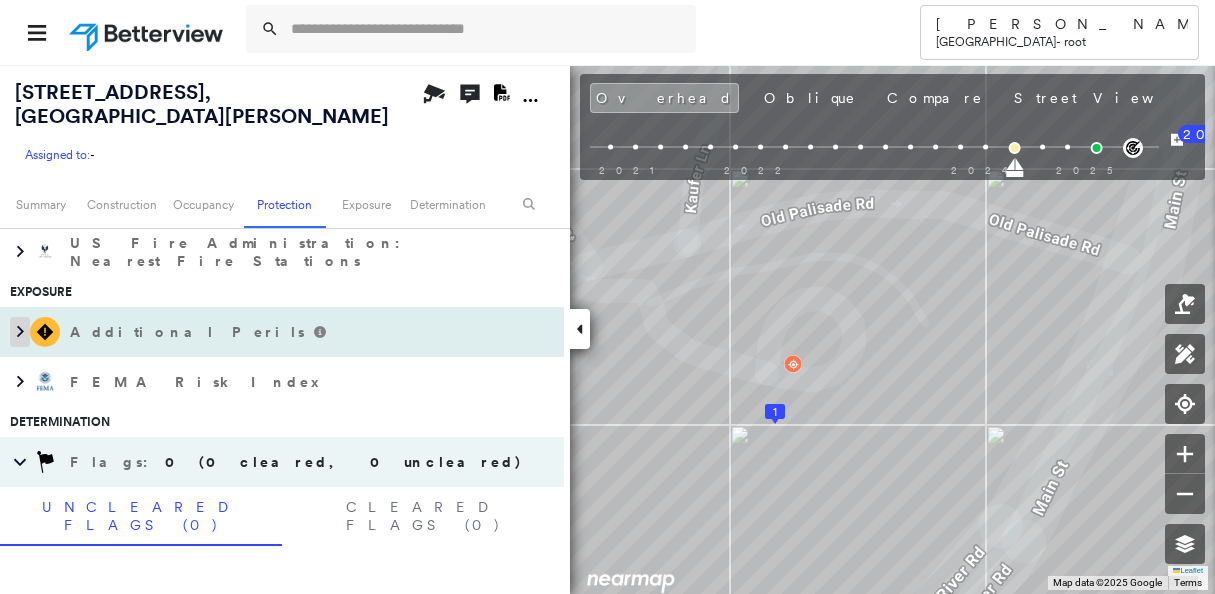 click 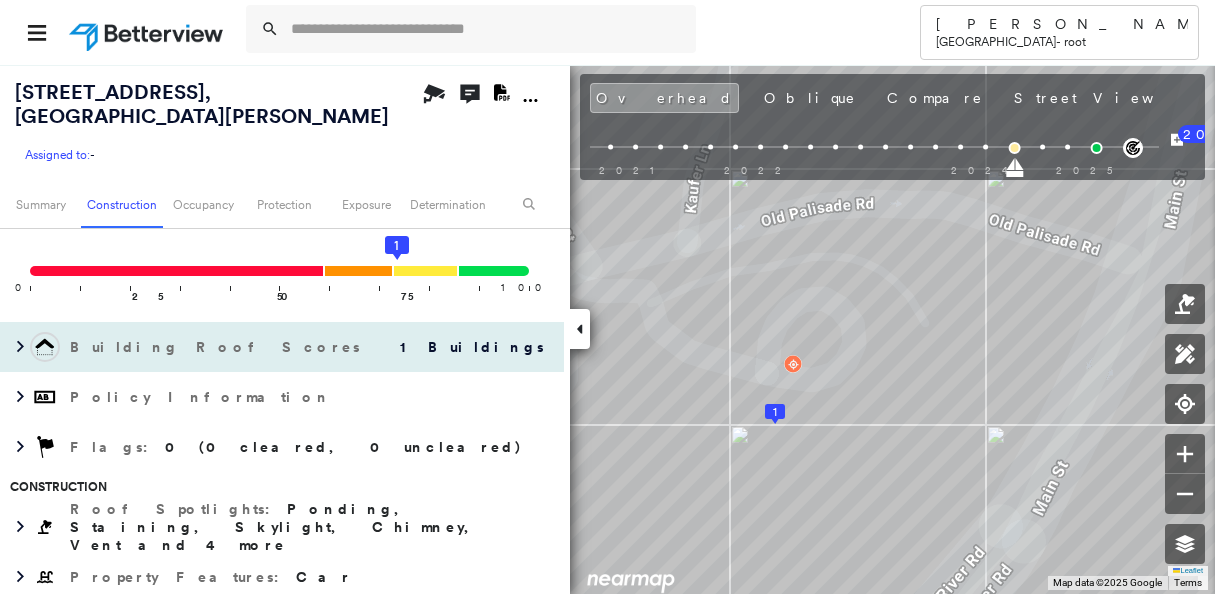 scroll, scrollTop: 200, scrollLeft: 0, axis: vertical 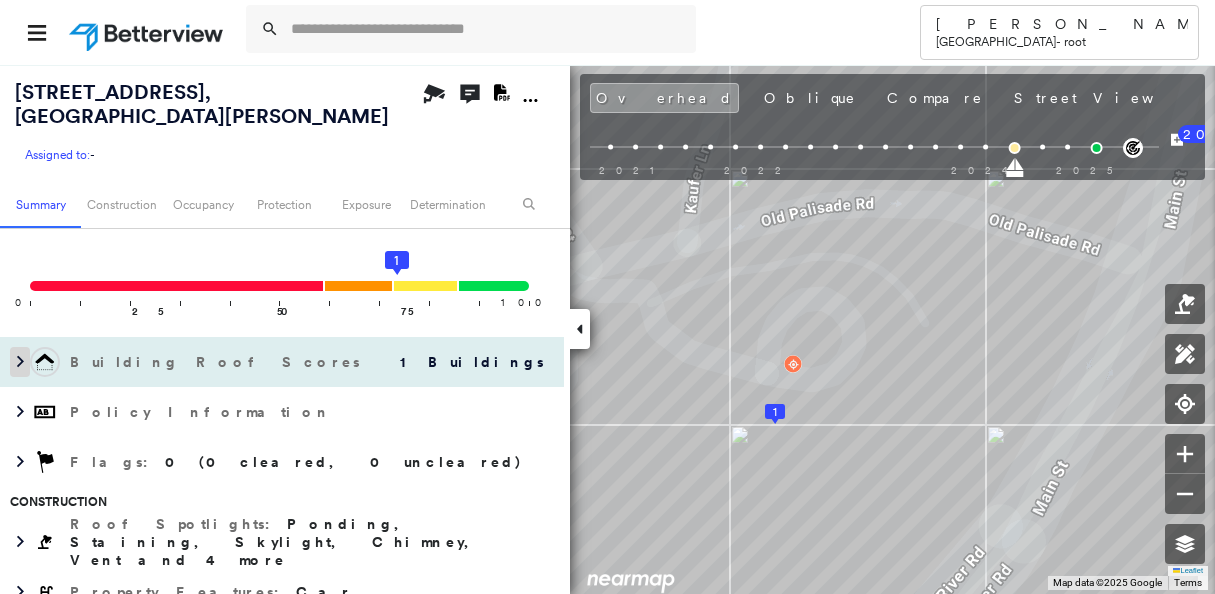 click at bounding box center [20, 362] 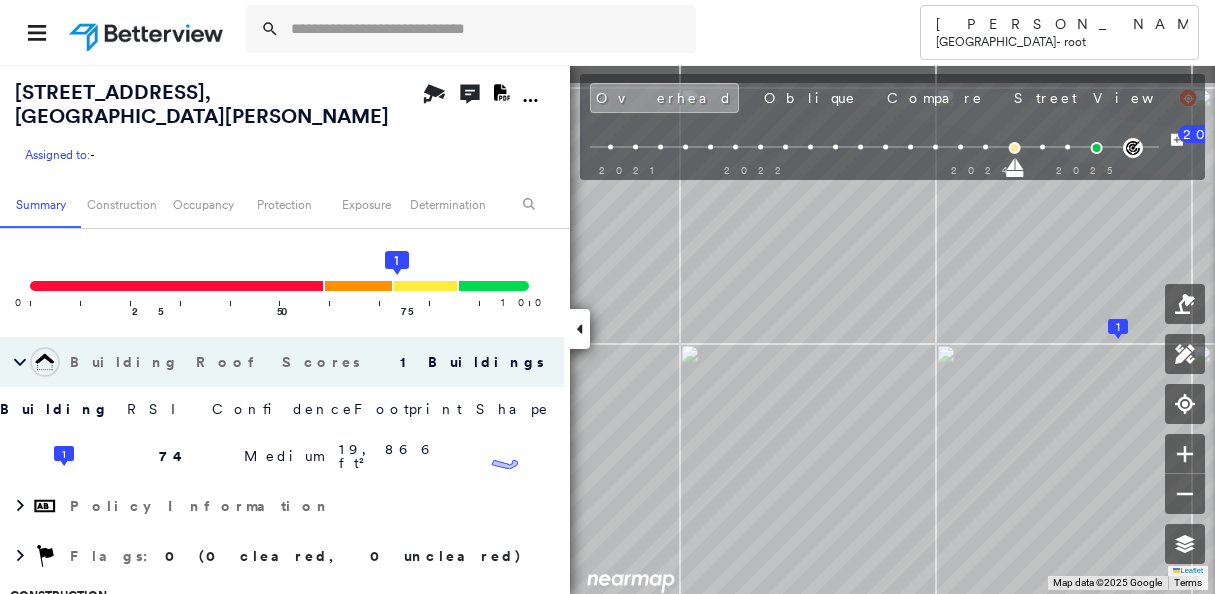 click on "Tower [PERSON_NAME] Zurich  -   root [STREET_ADDRESS][PERSON_NAME] Assigned to:  - Assigned to:  - Assigned to:  - Open Comments Download PDF Report Summary Construction Occupancy Protection Exposure Determination Overhead Obliques Street View Roof Spotlight™ Index :  74-74 out of 100 0 100 25 50 75 1 Building Roof Scores 1 Buildings Building RSI Confidence Footprint Shape 1 74 Medium 19,866 ft² Shape: Parapet Ratio: 2% Flat Ratio: 85% Material: Ballasted Ratio: 17% Square Footage: 19,866 ft² Ponding Major  ( 65%,  12,873 ft² ) Staining Prevalent  ( 64%,  12,738 ft² ) Policy Information Flags :  0 (0 cleared, 0 uncleared) Construction Roof Spotlights :  Ponding, Staining, Skylight, Chimney, Vent and 4 more Property Features :  Car Roof Size & Shape :  1 building  - Flat | Ballasted Occupancy Place Detail Google - Places Smarty Streets - Surrounding Properties National Registry of Historic Places Protection US Fire Administration: Nearest Fire Stations Exposure Additional Perils Flags :" at bounding box center [607, 297] 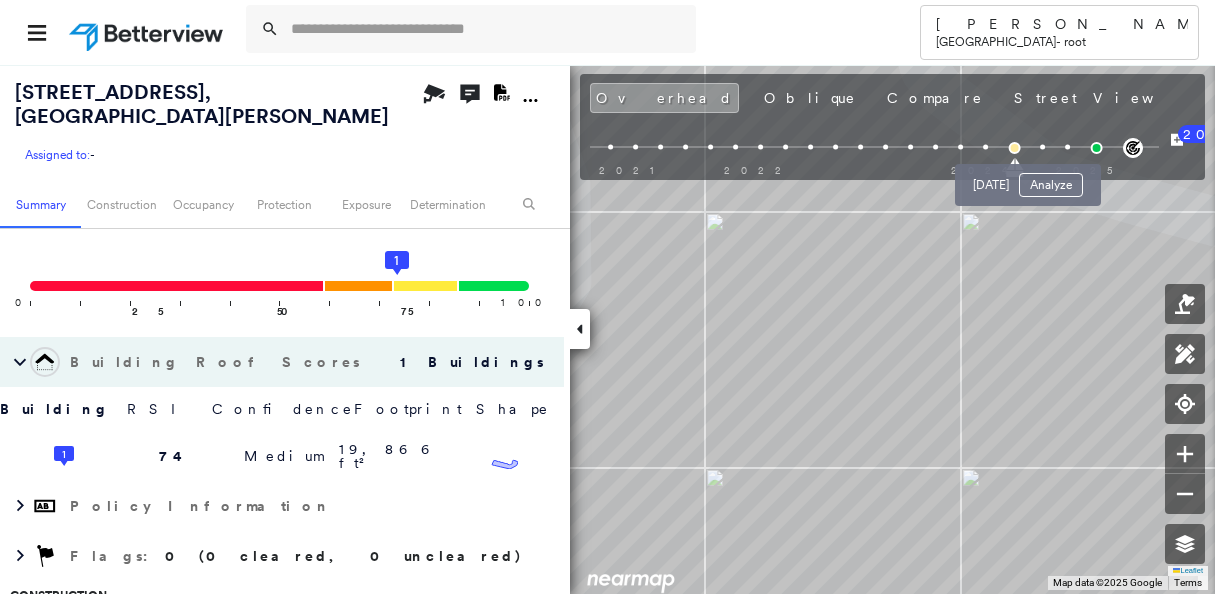 click at bounding box center (1042, 147) 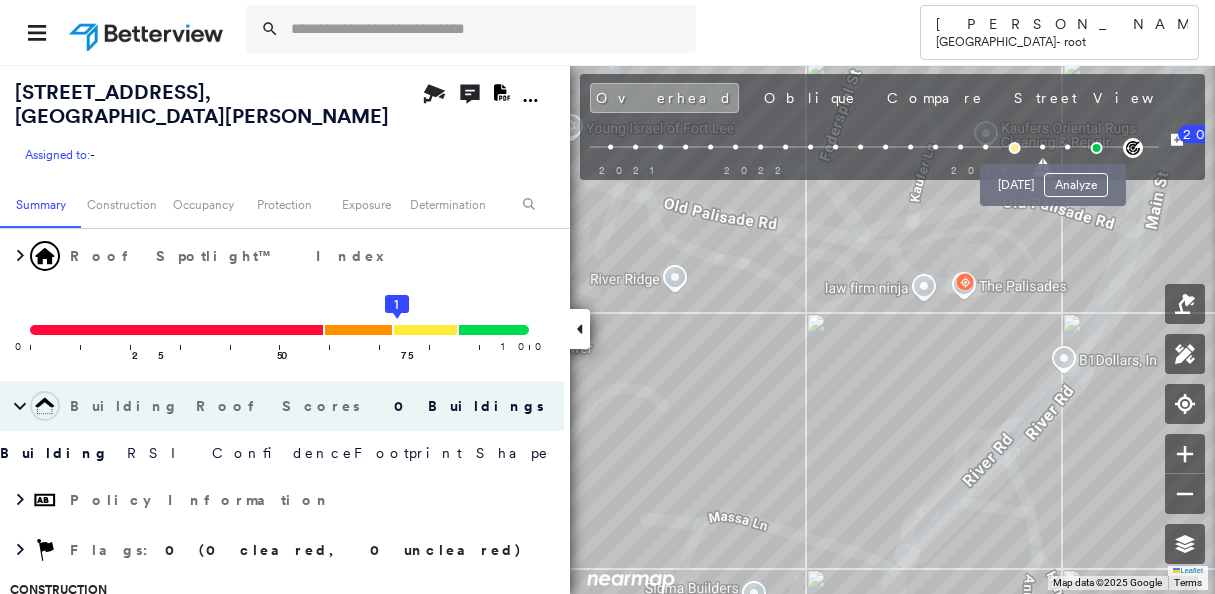 click at bounding box center [1067, 147] 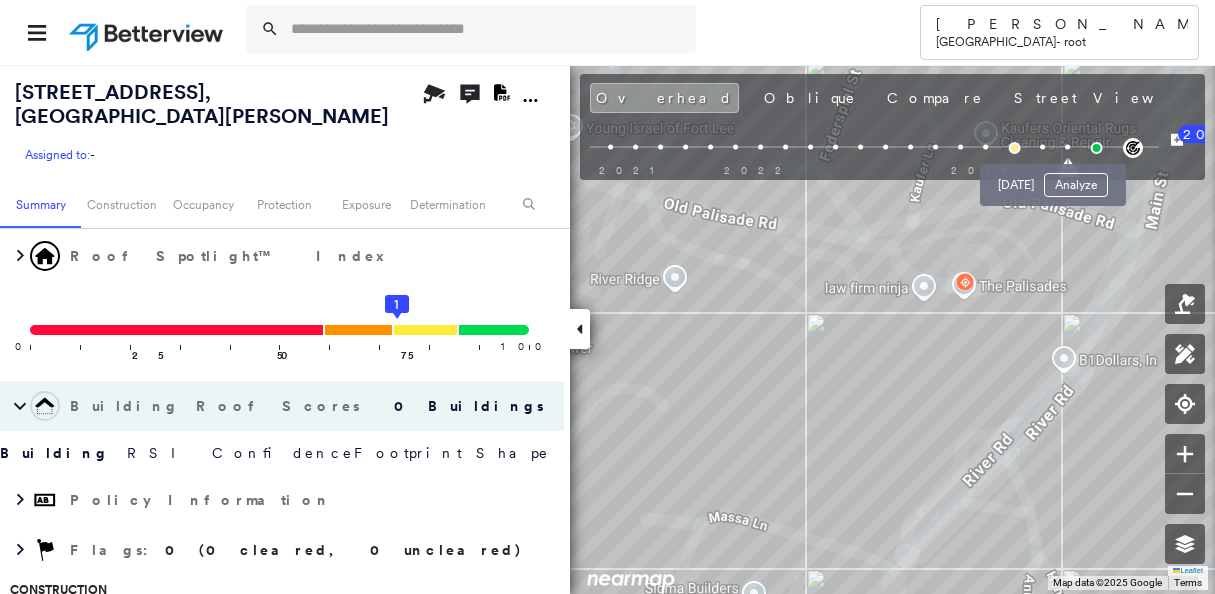 click on "Analyze" at bounding box center (1076, 185) 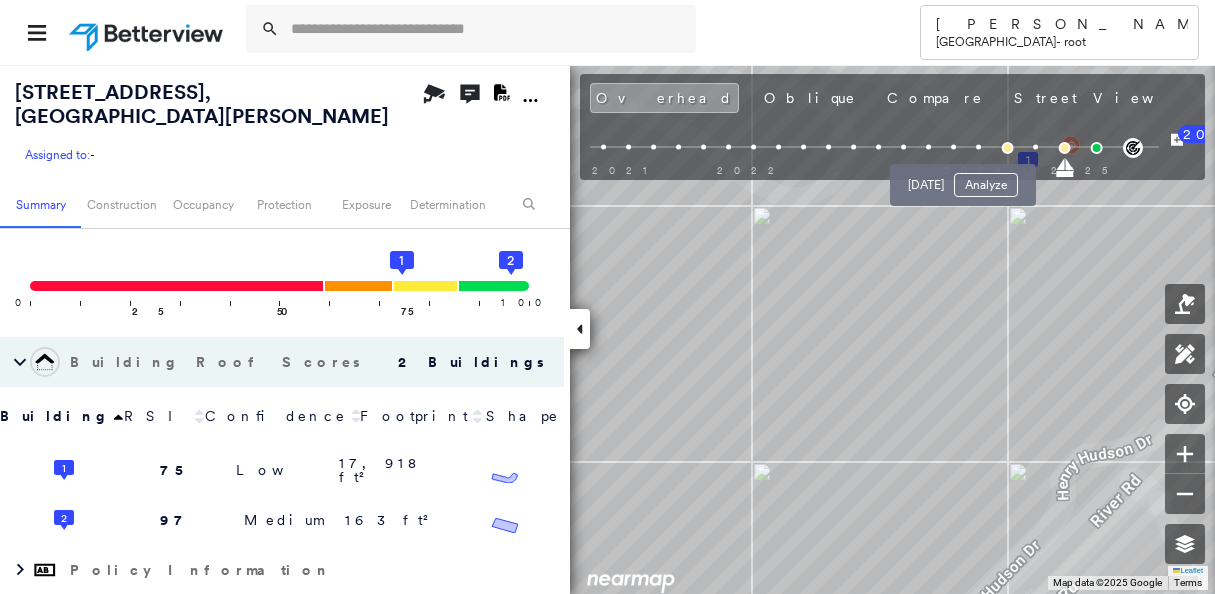 click at bounding box center (978, 147) 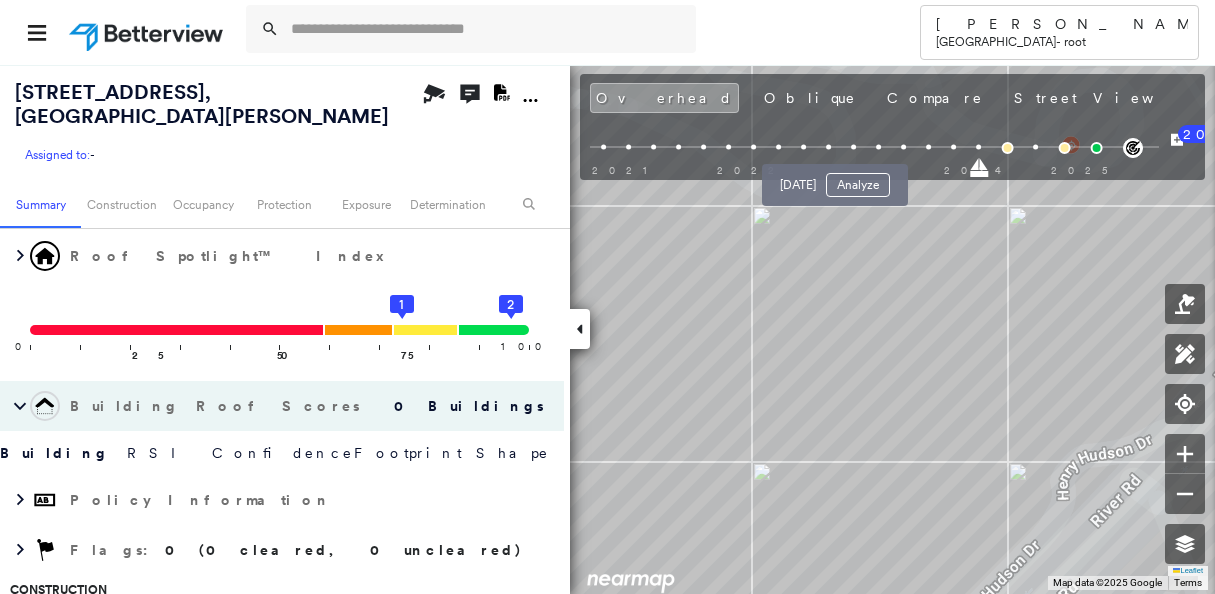 click at bounding box center (853, 147) 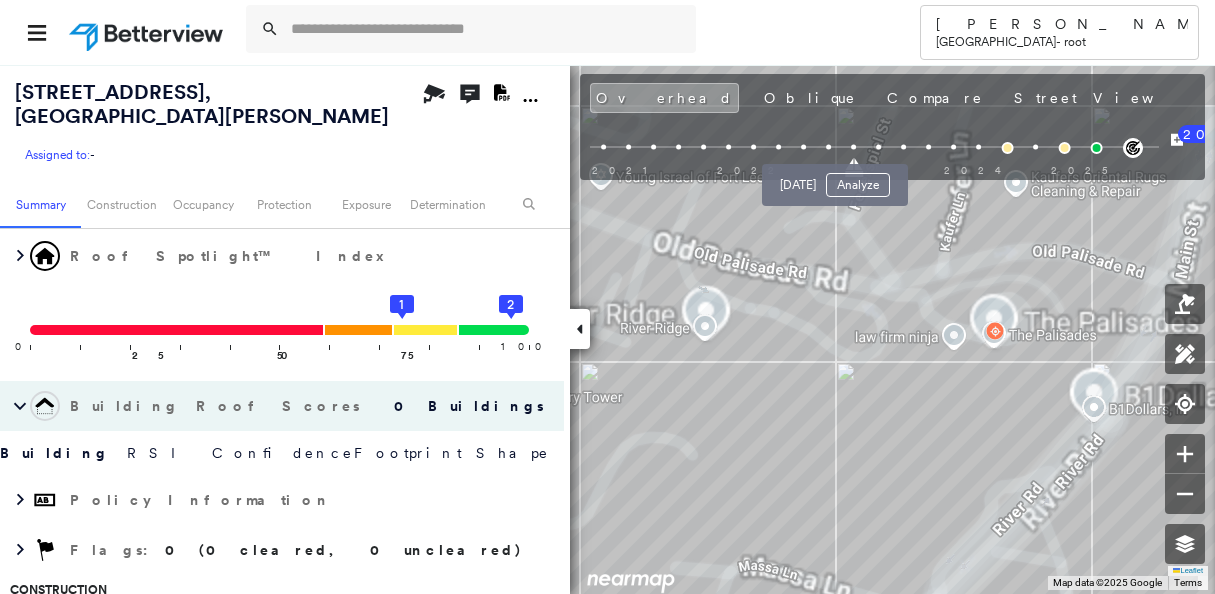 click on "Analyze" at bounding box center (858, 185) 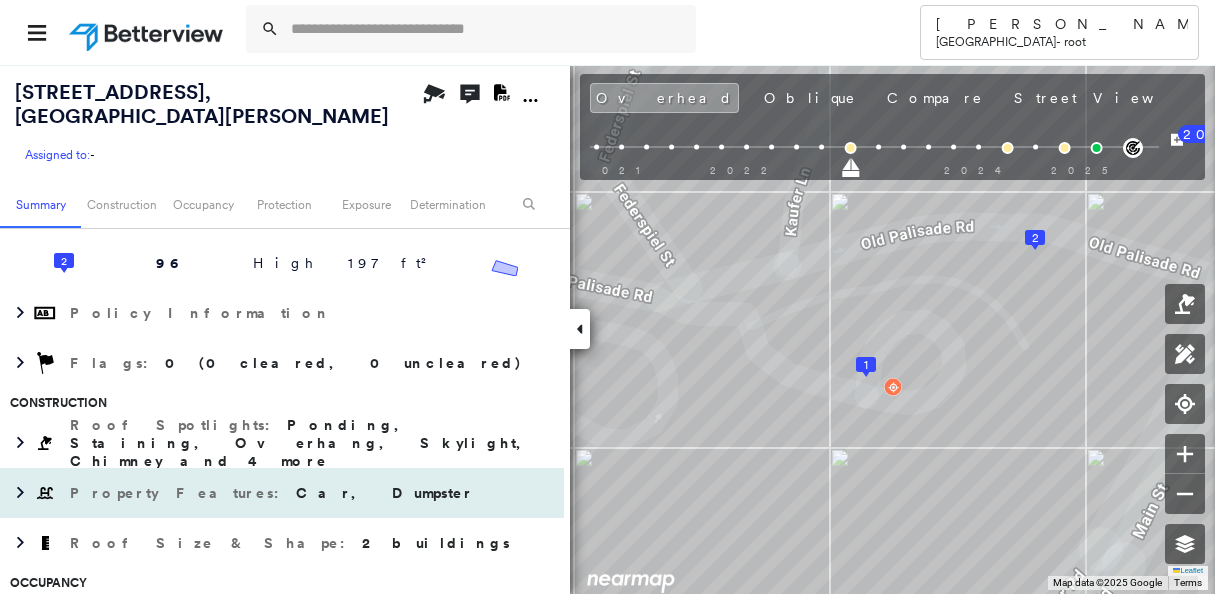 scroll, scrollTop: 500, scrollLeft: 0, axis: vertical 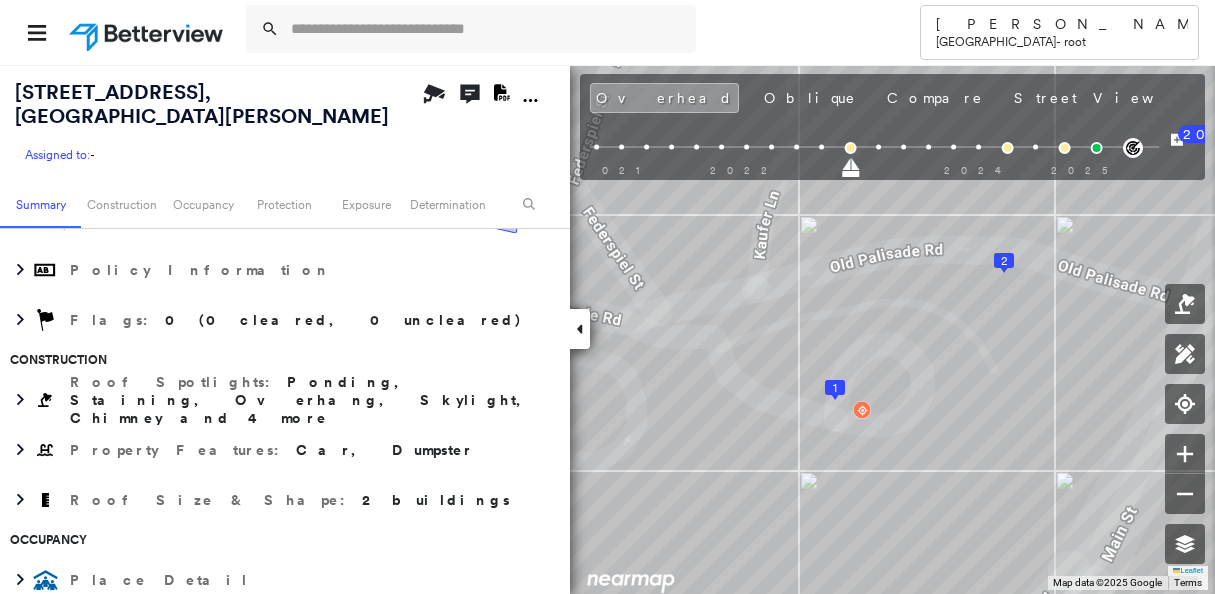 click 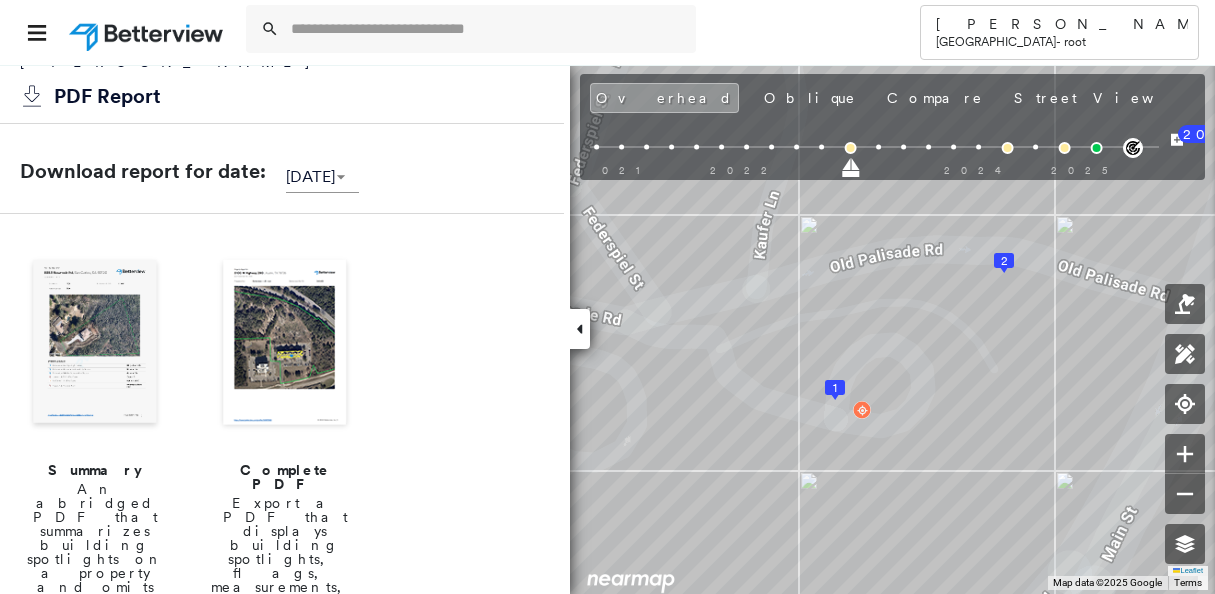 scroll, scrollTop: 100, scrollLeft: 0, axis: vertical 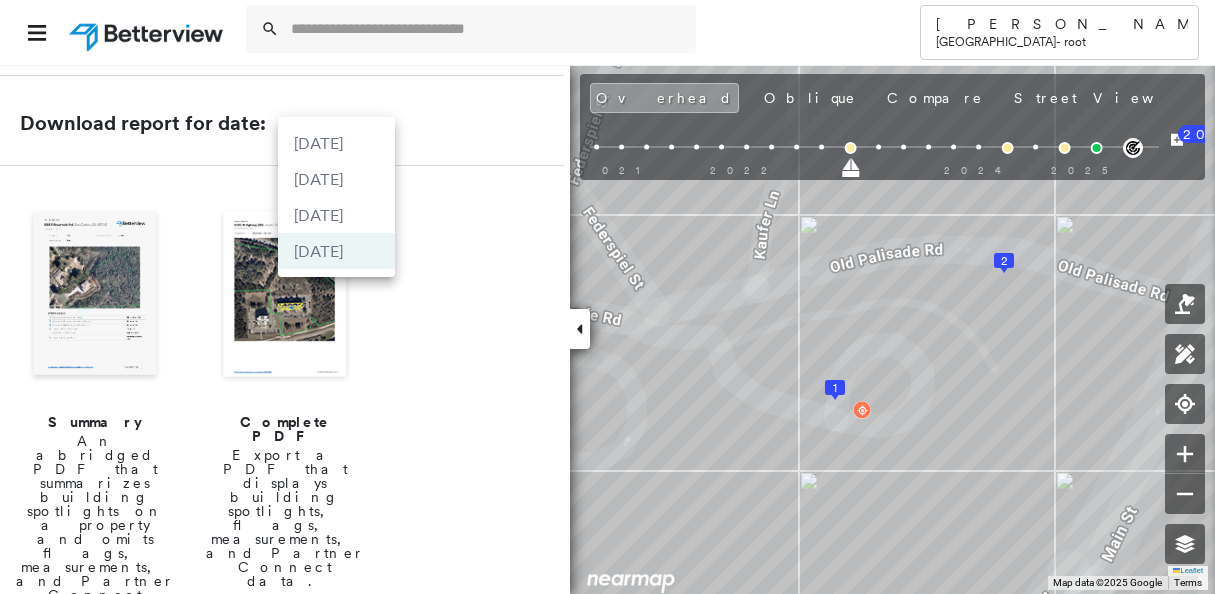 click on "Tower [PERSON_NAME] Zurich  -   root [STREET_ADDRESS][PERSON_NAME] Assigned to:  - Assigned to:  - Assigned to:  - Open Comments Download PDF Report Summary Construction Occupancy Protection Exposure Determination Overhead Obliques Street View Roof Spotlight™ Index :  77-96 out of 100 0 100 25 50 75 2 1 Building Roof Scores 2 Buildings Building RSI Confidence Footprint Shape 1 77 Low 18,667 ft² Shape: Parapet Ratio: 3% Flat Ratio: 88% Material: Ballasted Ratio: 8% Built-Up Ratio: 0% Square Footage: 18,667 ft² Ponding Major  ( 38%,  7,118 ft² ) Staining Prevalent  ( 45%,  8,387 ft² ) 2 96 High 197 ft² Shape: Parapet Ratio: 8% Flat Ratio: 89% Material: EPDM Ratio: 18% Square Footage: 197 ft² Overhang Low  ( <1%,  1 ft² ) Policy Information Flags :  0 (0 cleared, 0 uncleared) Construction Roof Spotlights :  Ponding, Staining, Overhang, Skylight, Chimney and 4 more Property Features :  Car, Dumpster Roof Size & Shape :  2 buildings  Occupancy Place Detail Google - Places Protection Flags" at bounding box center (607, 297) 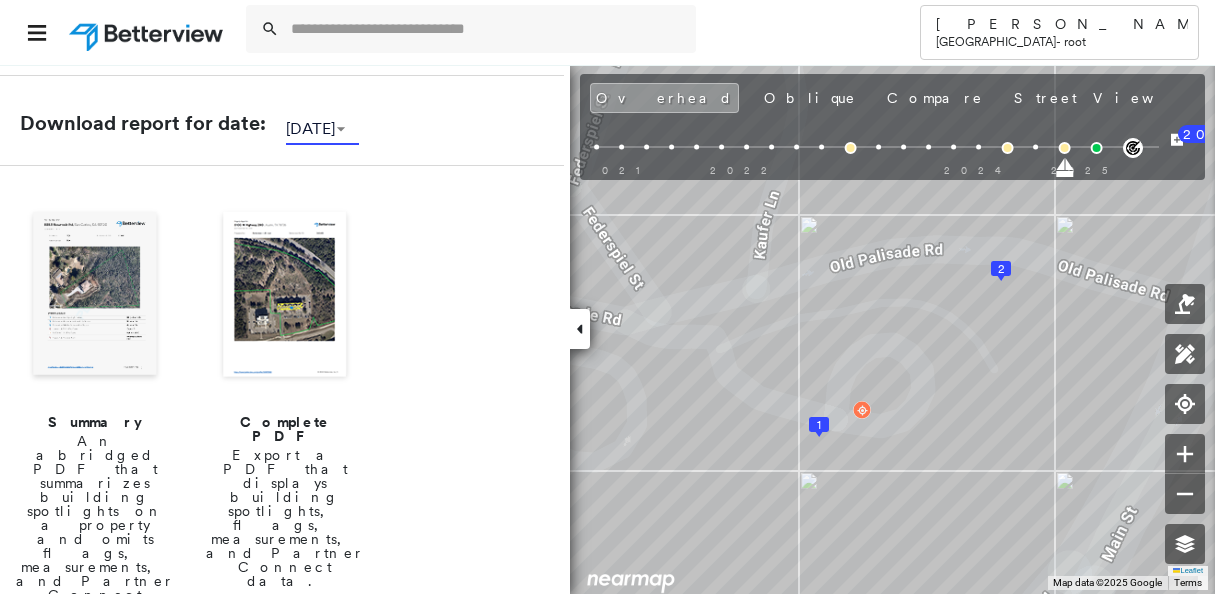 click on "Tower [PERSON_NAME] Zurich  -   root [STREET_ADDRESS][PERSON_NAME] Assigned to:  - Assigned to:  - Assigned to:  - Open Comments Download PDF Report Summary Construction Occupancy Protection Exposure Determination Overhead Obliques Street View Roof Spotlight™ Index :  75-97 out of 100 0 100 25 50 75 1 2 Building Roof Scores 2 Buildings Building RSI Confidence Footprint Shape 1 75 Low 17,918 ft² Shape: Flat Ratio: 77% Parapet Ratio: 1% Material: Ballasted Ratio: 2% Square Footage: 17,918 ft² Ponding Major  ( 22%,  3,954 ft² ) Staining Prevalent  ( 48%,  8,644 ft² ) 2 97 Medium 163 ft² Shape: Flat Ratio: 89% Material: Square Footage: 163 ft² Policy Information Flags :  0 (0 cleared, 0 uncleared) Construction Roof Spotlights :  Ponding, Staining, Chimney, Vent, Pipe and 3 more Property Features :  Car, Significantly Stained Pavement, Repaired Pavement Roof Size & Shape :  2 buildings  Occupancy Place Detail Google - Places Smarty Streets - Surrounding Properties Protection Exposure Flags" at bounding box center [607, 297] 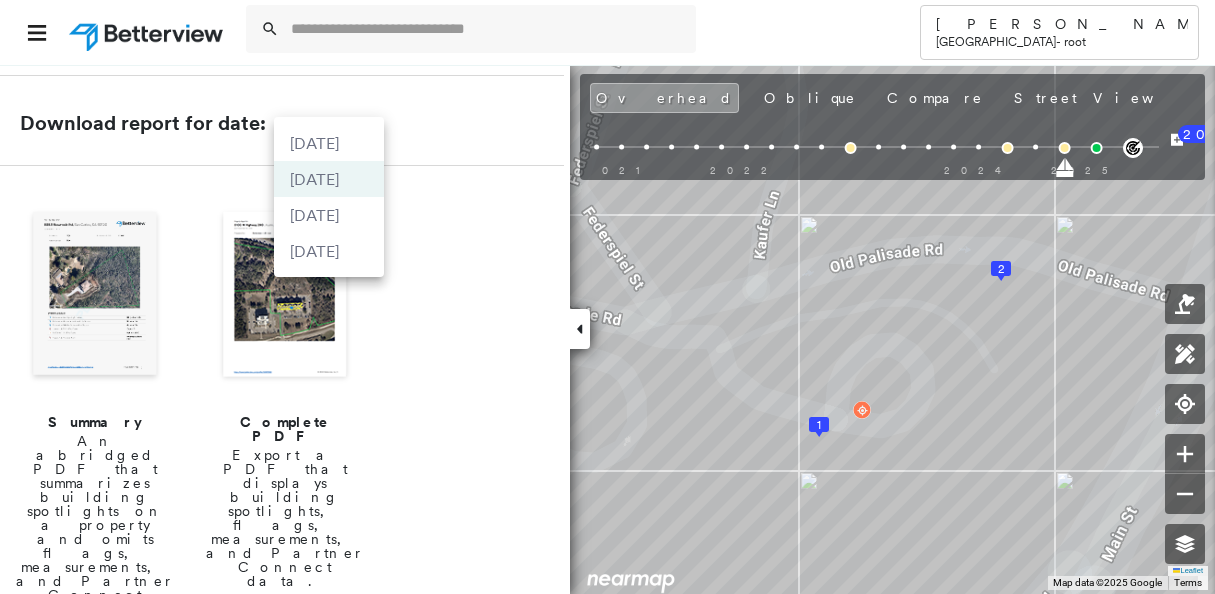click on "[DATE]" at bounding box center [329, 143] 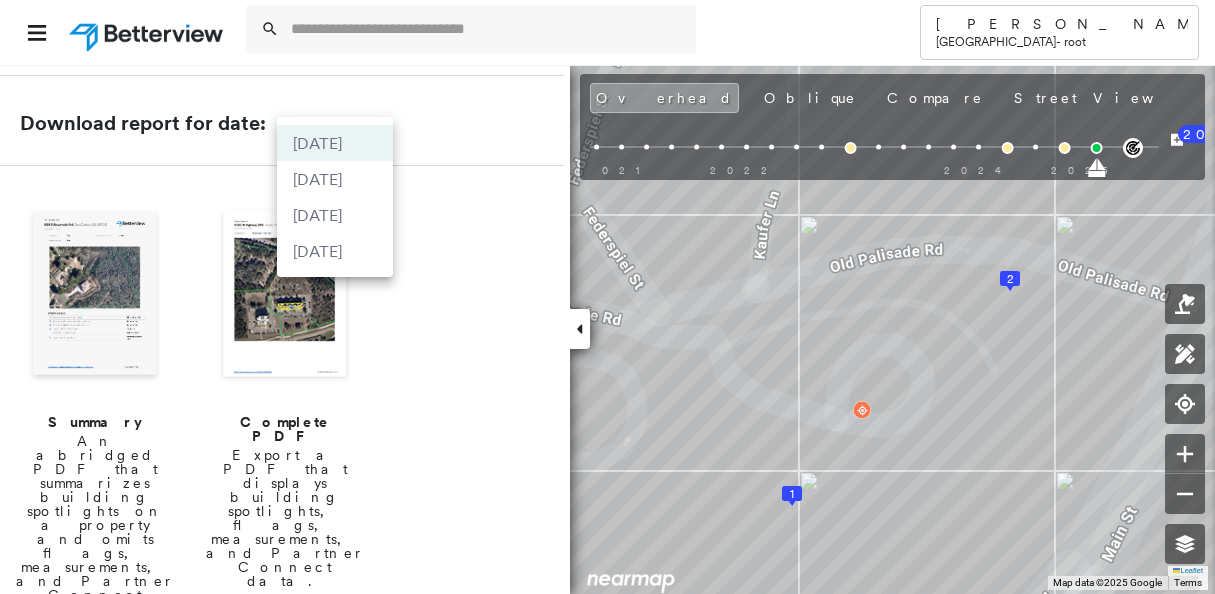 click on "Tower [PERSON_NAME] Zurich  -   root [STREET_ADDRESS][PERSON_NAME] Assigned to:  - Assigned to:  - Assigned to:  - Open Comments Download PDF Report Summary Construction Occupancy Protection Exposure Determination Overhead Obliques Street View Roof Spotlight™ Index :  81-95 out of 100 0 100 25 50 75 2 1 Building Roof Scores 2 Buildings Building RSI Confidence Footprint Shape 1 81 High 2,389 ft² Shape: Parapet Ratio: 6% Flat Ratio: 87% Material: Ballasted Ratio: 54% Built-Up Ratio: 0% Square Footage: 2,389 ft² Ponding Major  ( 12%,  296 ft² ) 2 95 High 145 ft² Shape: Flat Ratio: 80% Material: Square Footage: 145 ft² Policy Information Flags :  0 (0 cleared, 0 uncleared) Construction Roof Spotlights :  Ponding, Vent, Roof Equipment Property Features :  Car, Significantly Stained Pavement, Repaired Pavement, Dumpster Roof Size & Shape :  2 buildings  Occupancy Place Detail Google - Places Smarty Streets - Surrounding Properties National Registry of Historic Places Protection Exposure Flags" at bounding box center [607, 297] 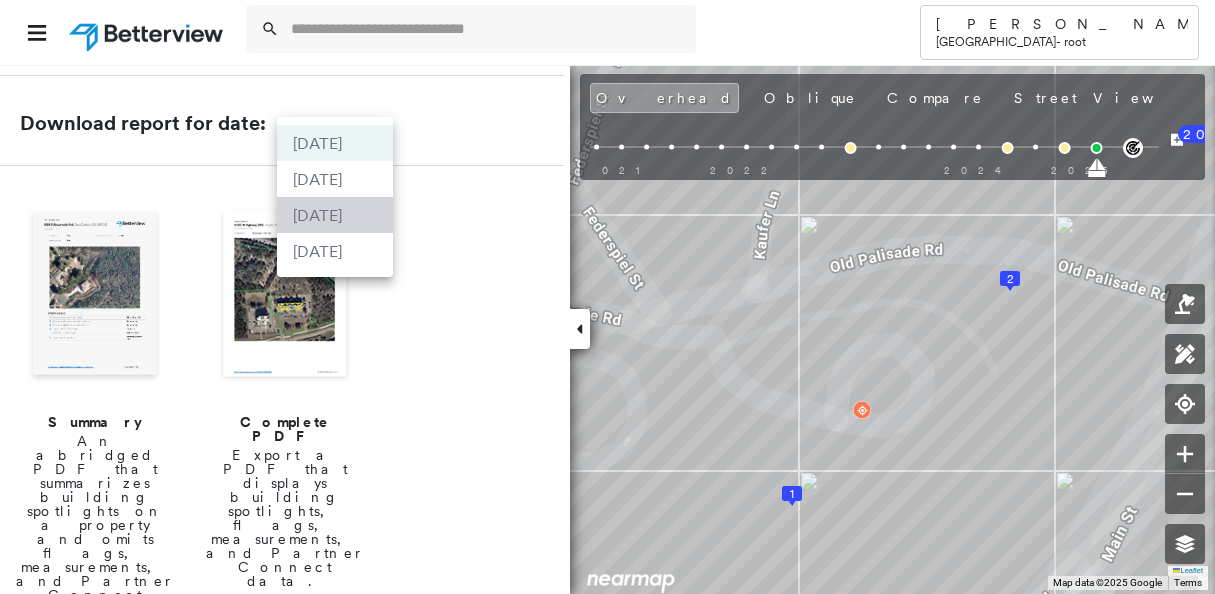 click on "[DATE]" at bounding box center (335, 215) 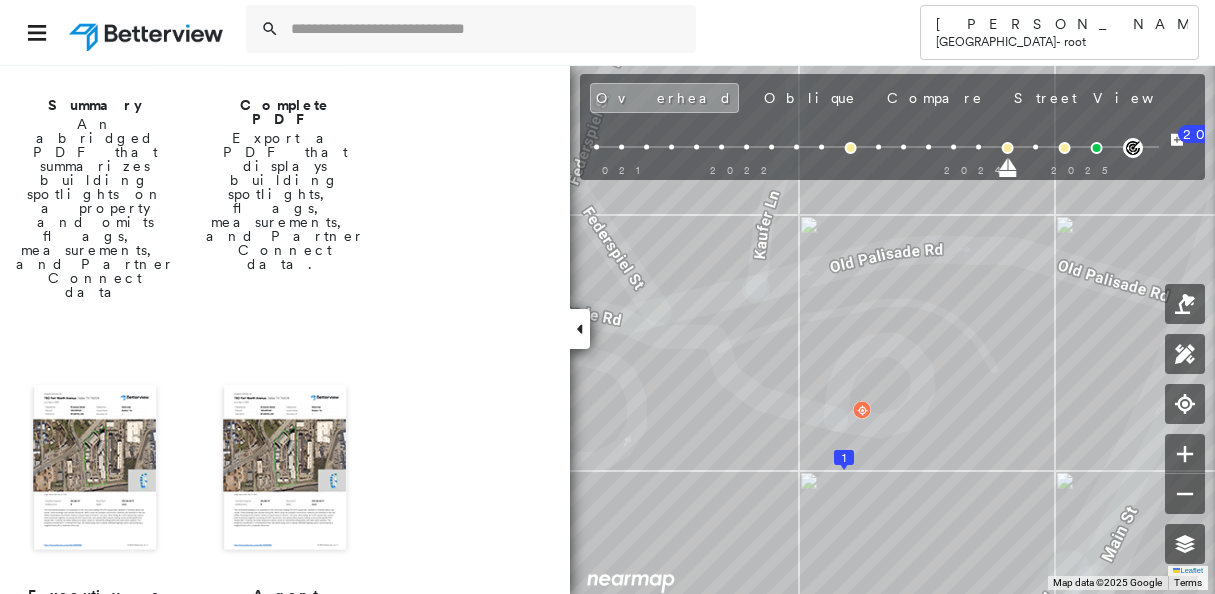 scroll, scrollTop: 420, scrollLeft: 0, axis: vertical 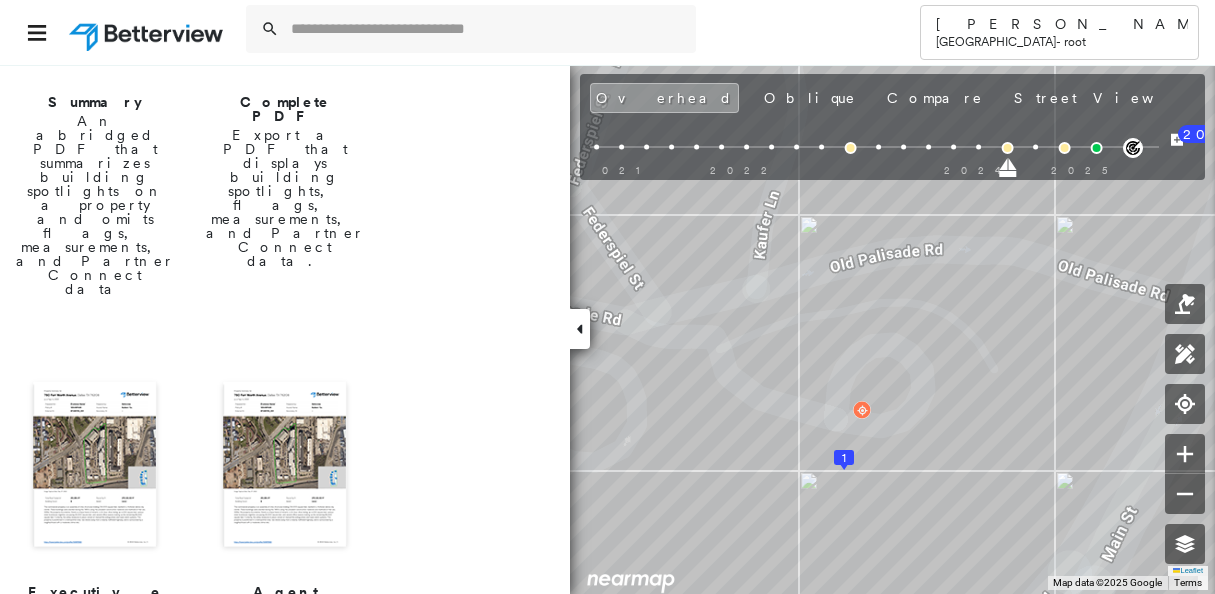 click at bounding box center [285, 466] 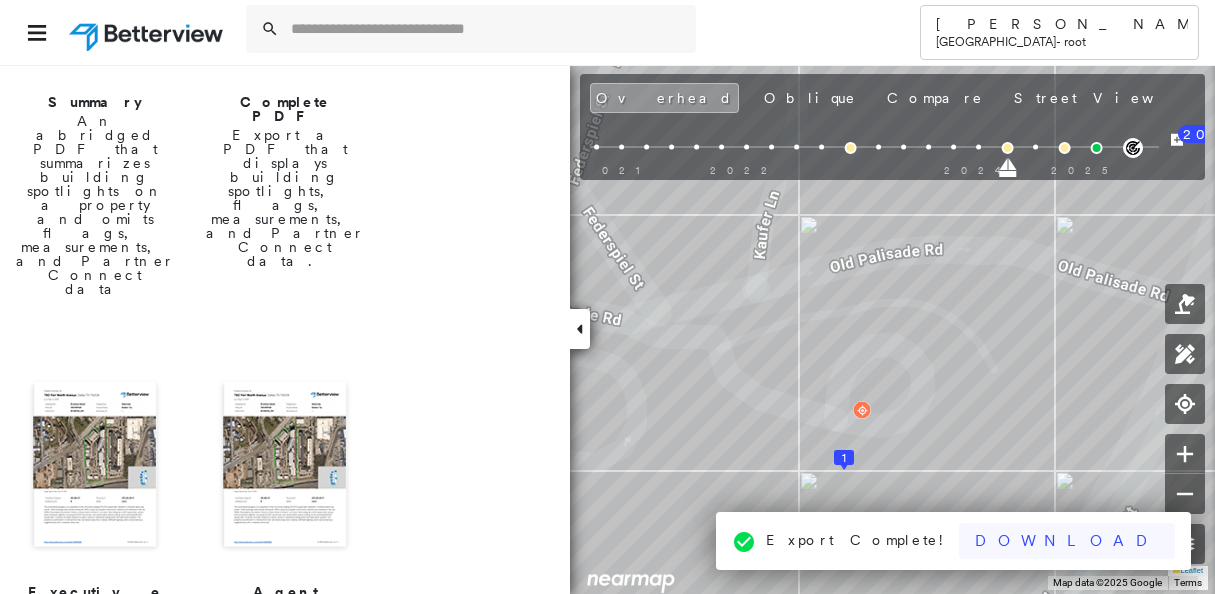 click on "Download" at bounding box center [1067, 541] 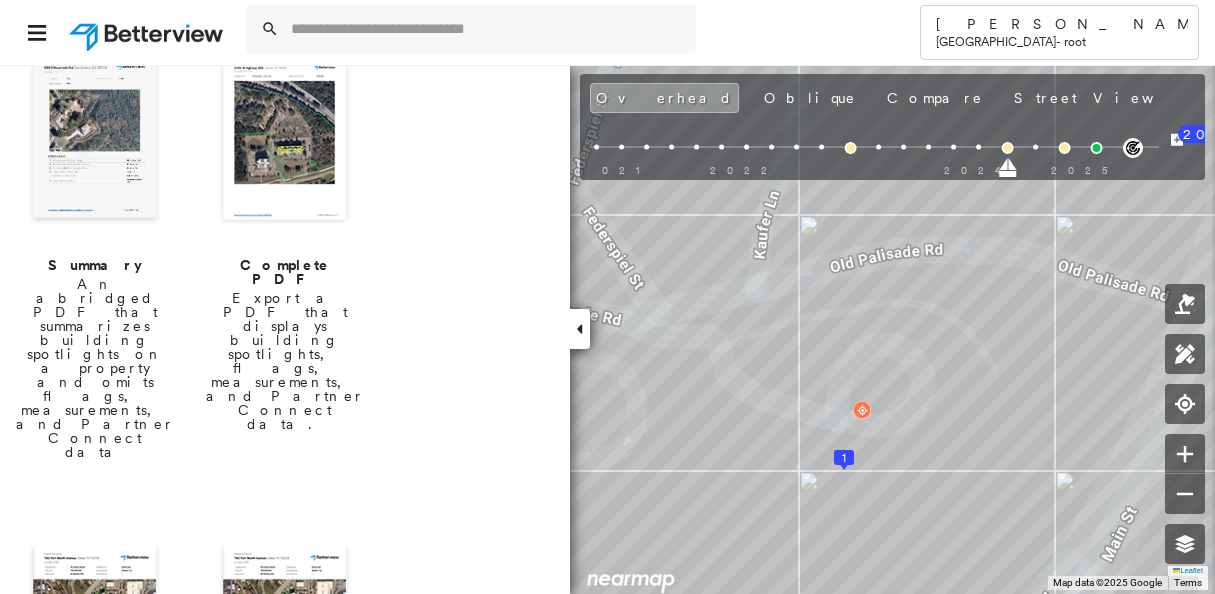 scroll, scrollTop: 220, scrollLeft: 0, axis: vertical 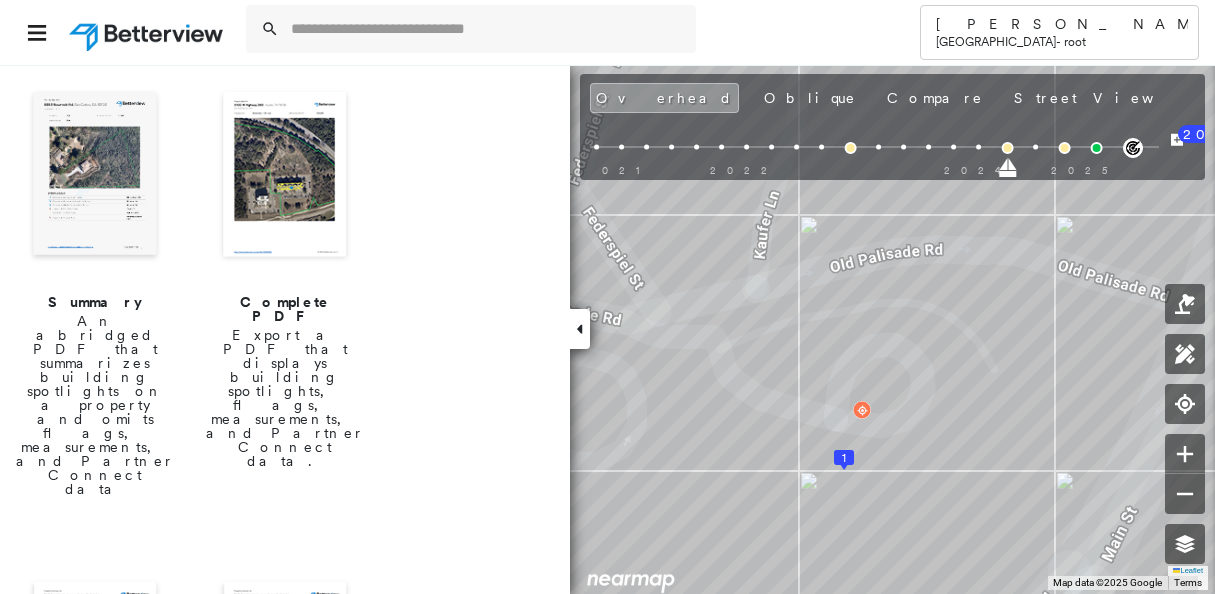 click at bounding box center (285, 176) 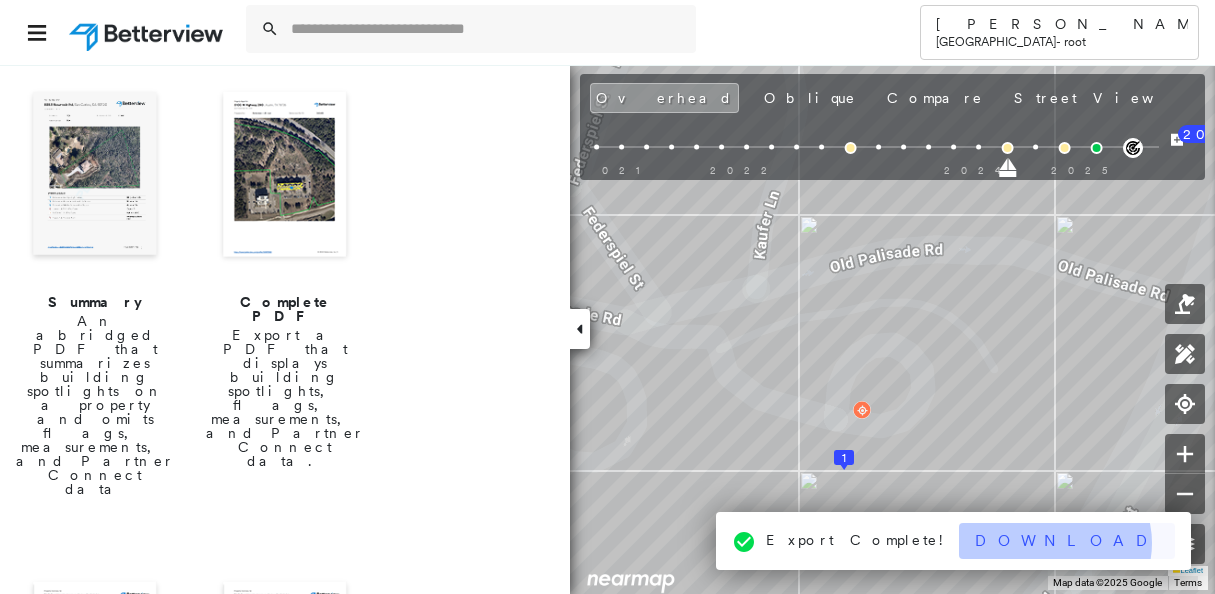 click on "Download" at bounding box center [1067, 541] 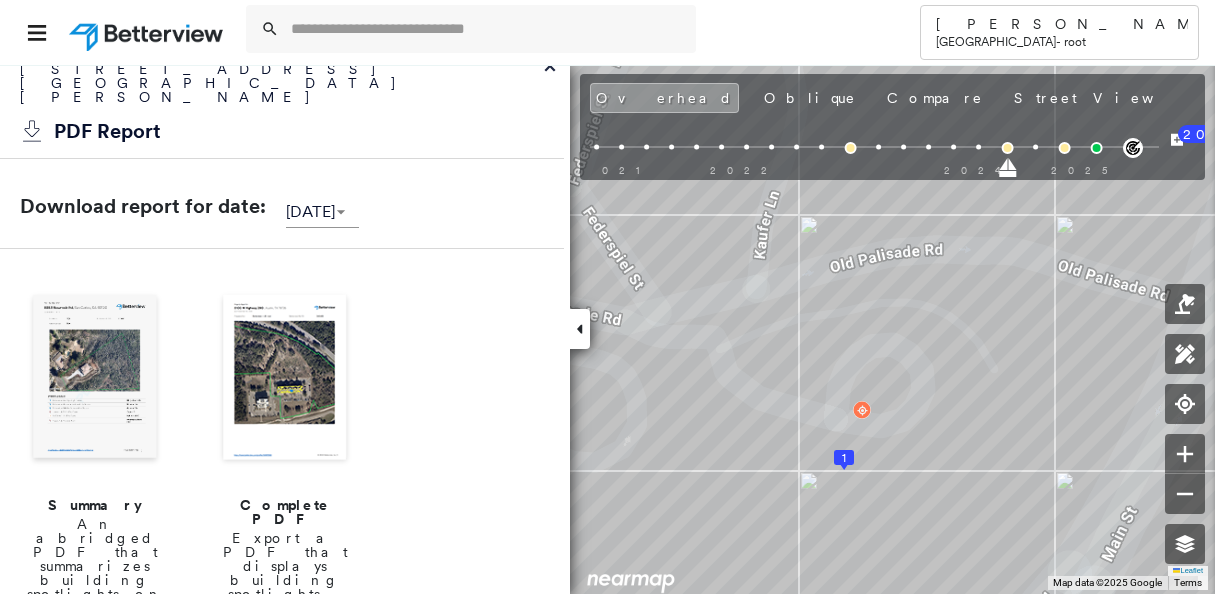 scroll, scrollTop: 0, scrollLeft: 0, axis: both 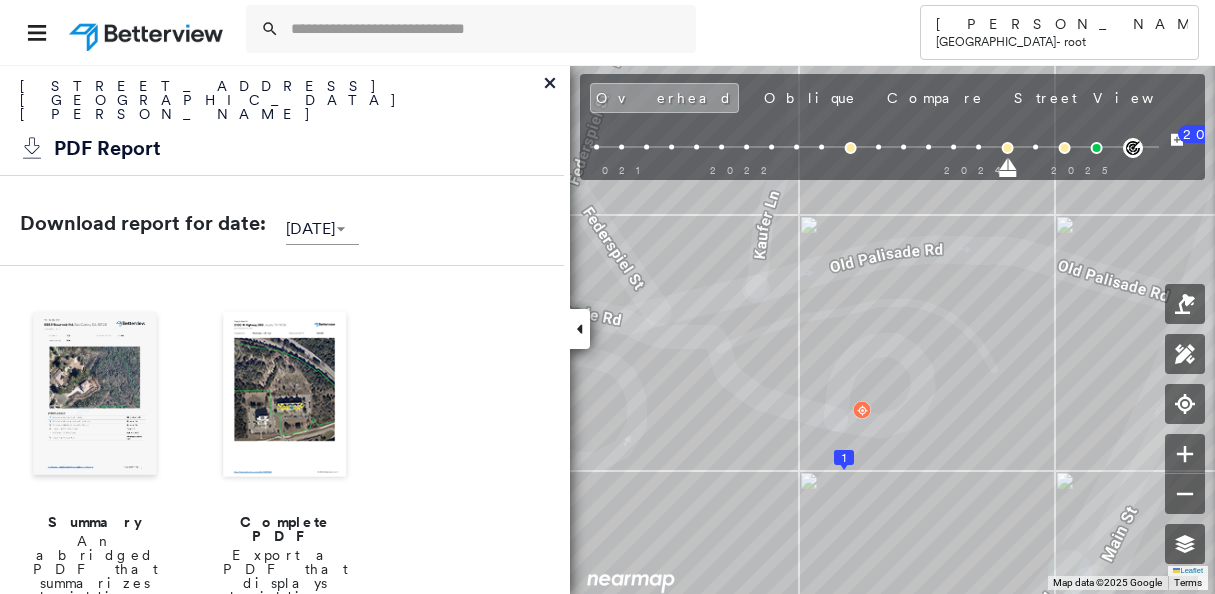 click on "Tower [PERSON_NAME] Zurich  -   root [STREET_ADDRESS][PERSON_NAME] Assigned to:  - Assigned to:  - Assigned to:  - Open Comments Download PDF Report Summary Construction Occupancy Protection Exposure Determination Overhead Obliques Street View Roof Spotlight™ Index :  74-74 out of 100 0 100 25 50 75 1 Building Roof Scores 1 Buildings Building RSI Confidence Footprint Shape 1 74 Medium 19,866 ft² Shape: Parapet Ratio: 2% Flat Ratio: 85% Material: Ballasted Ratio: 17% Square Footage: 19,866 ft² Ponding Major  ( 65%,  12,873 ft² ) Staining Prevalent  ( 64%,  12,738 ft² ) Policy Information Flags :  0 (0 cleared, 0 uncleared) Construction Roof Spotlights :  Ponding, Staining, Skylight, Chimney, Vent and 4 more Property Features :  Car Roof Size & Shape :  1 building  - Flat | Ballasted Occupancy Place Detail Google - Places Smarty Streets - Surrounding Properties National Registry of Historic Places Protection US Fire Administration: Nearest Fire Stations Exposure Additional Perils Flags :" at bounding box center (607, 297) 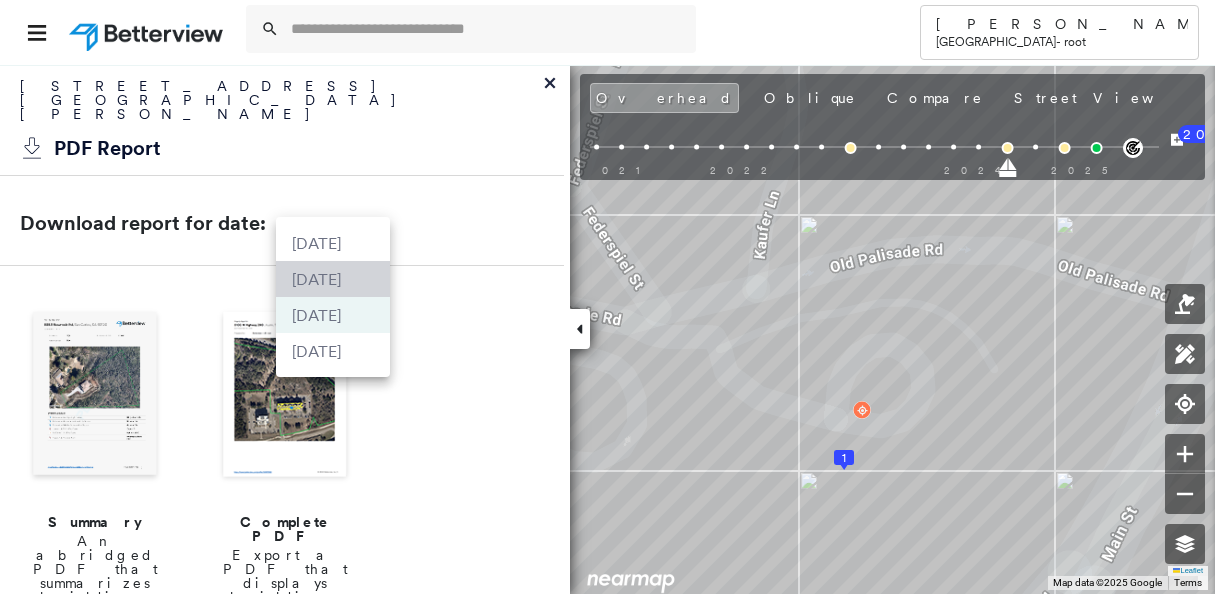 click on "[DATE]" at bounding box center (333, 279) 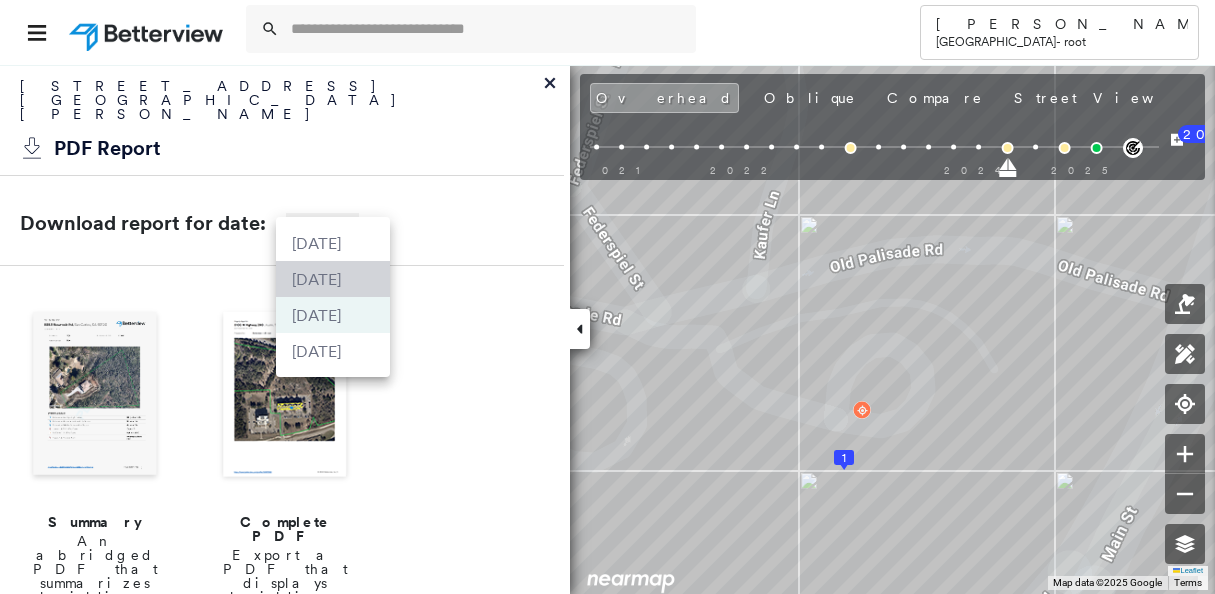 type on "**********" 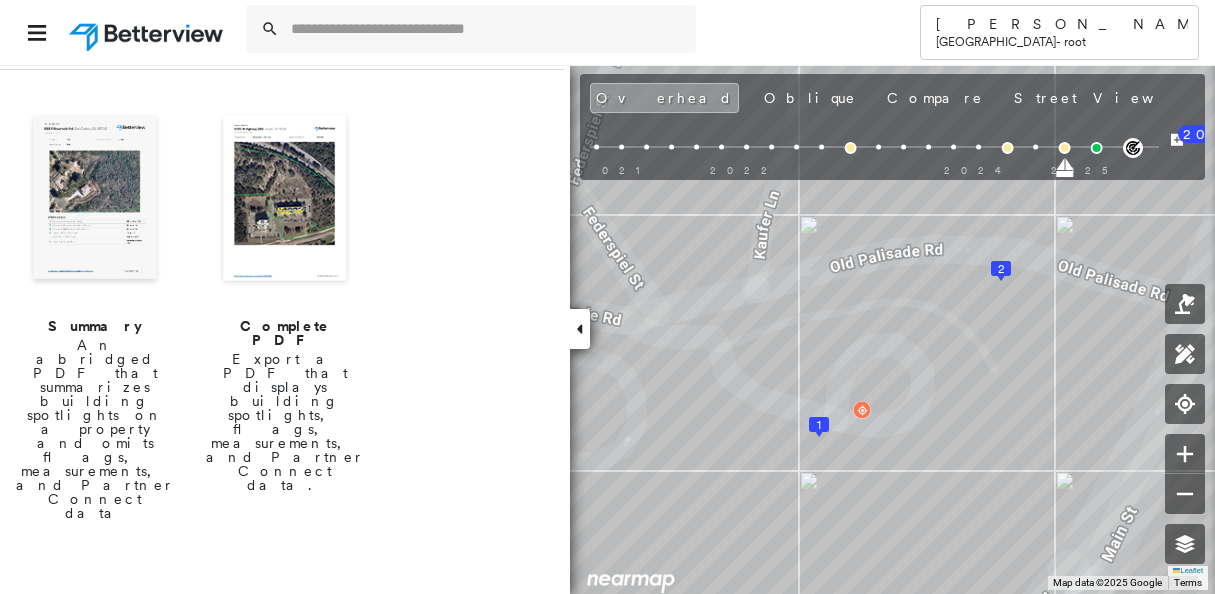 scroll, scrollTop: 200, scrollLeft: 0, axis: vertical 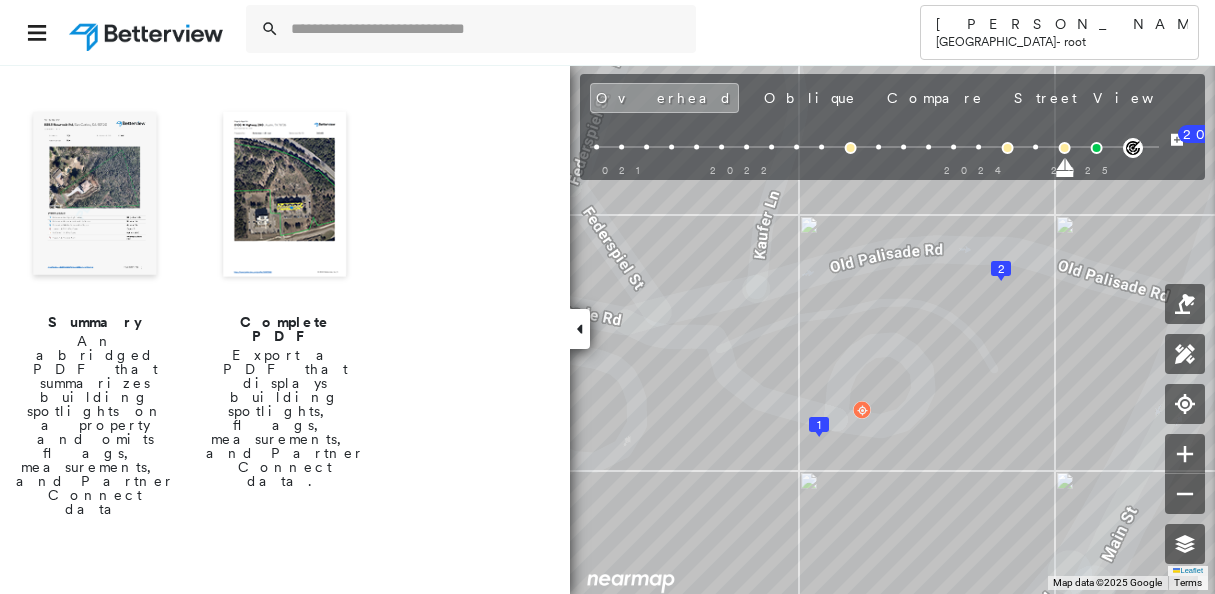 click at bounding box center [285, 196] 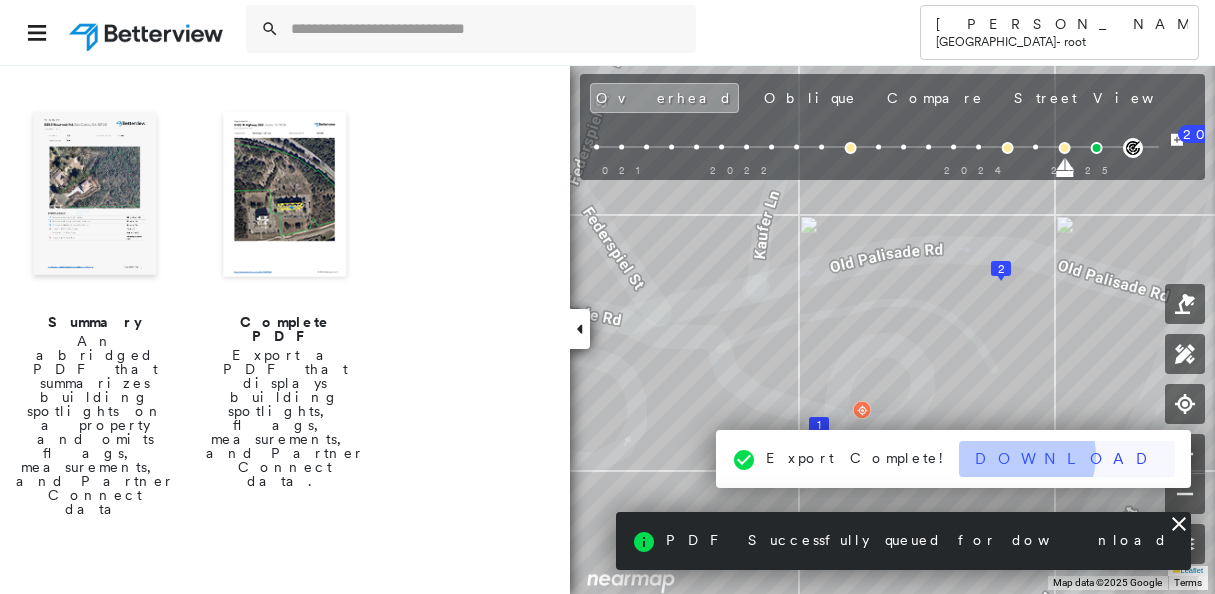 click on "Download" at bounding box center (1067, 459) 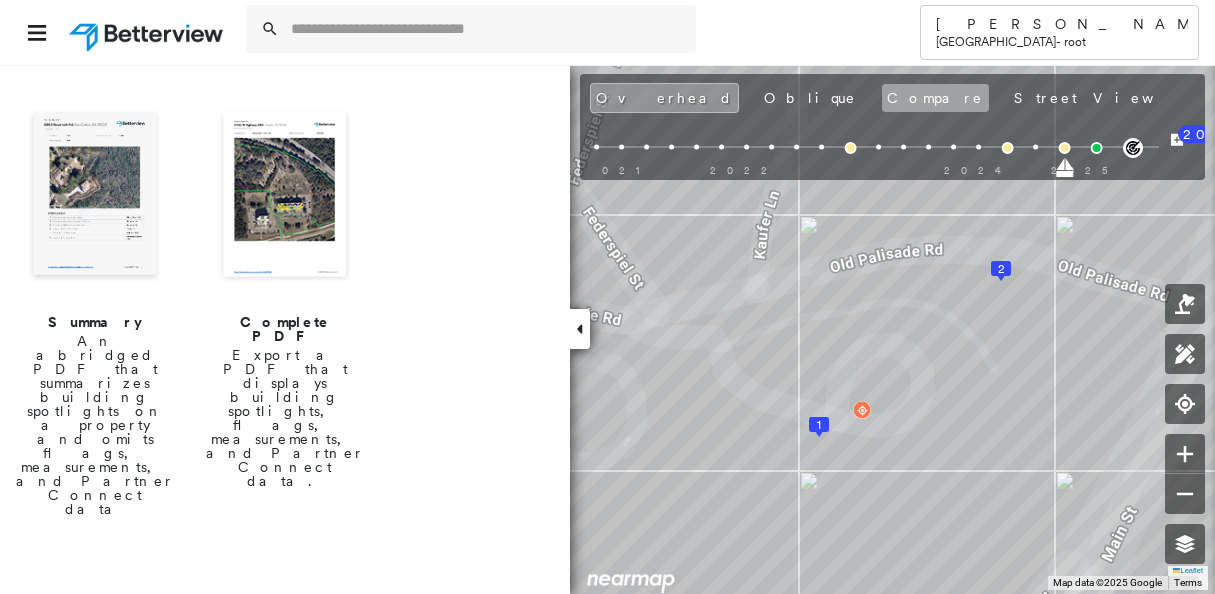 click on "Compare" at bounding box center [935, 98] 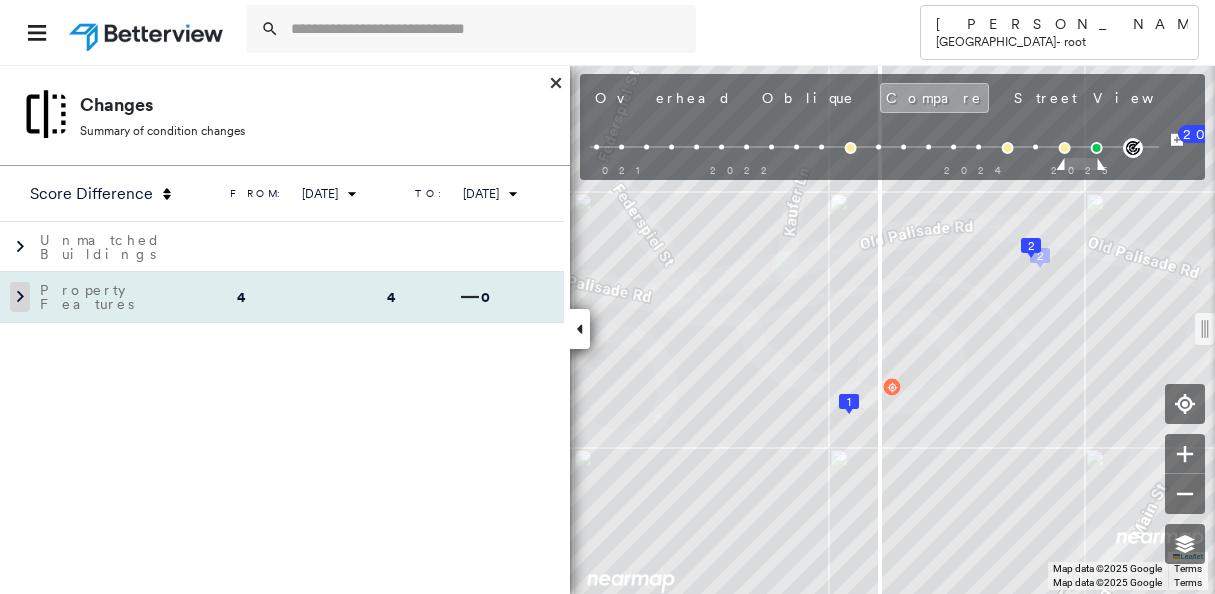 click 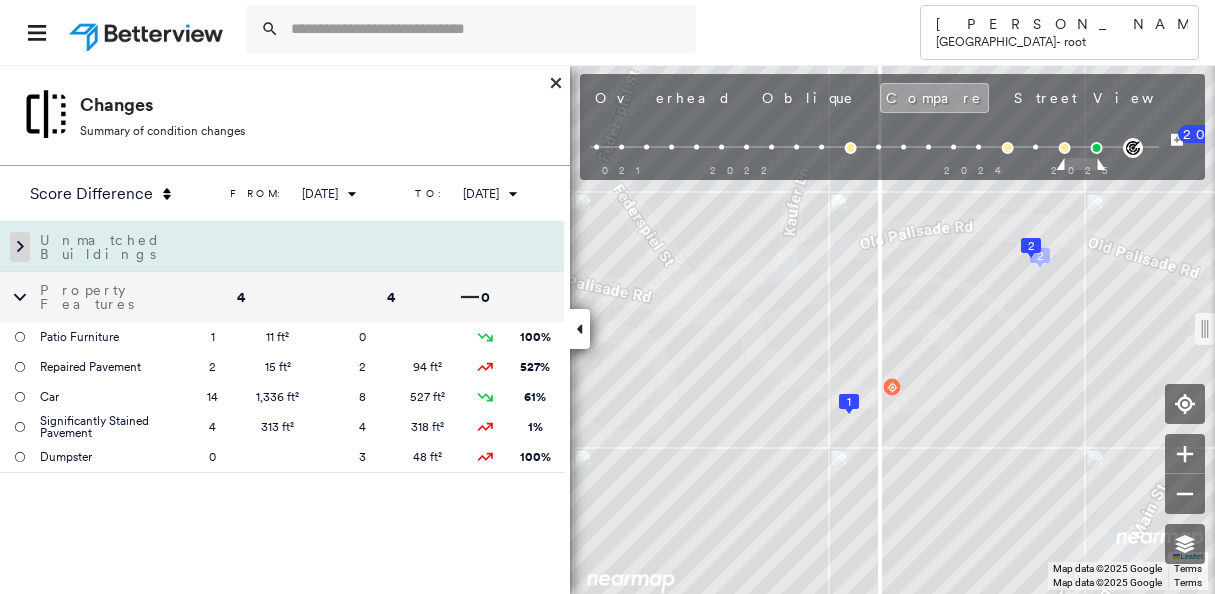 click at bounding box center [20, 247] 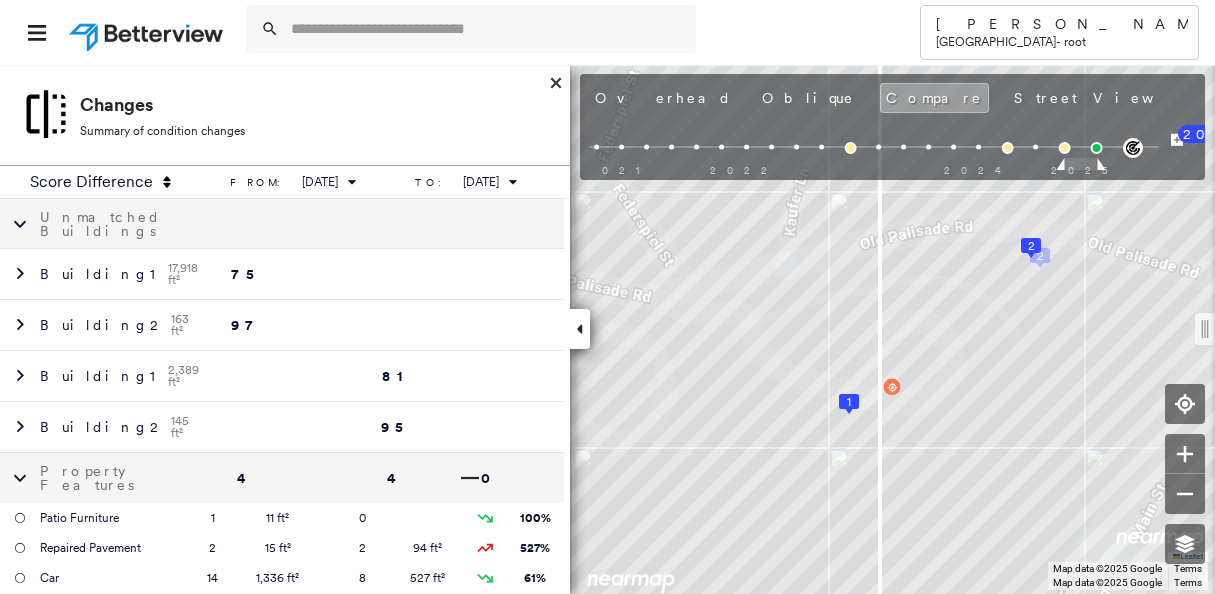 click on "Tower [PERSON_NAME] Zurich  -   root [STREET_ADDRESS][PERSON_NAME] Assigned to:  - Assigned to:  - Assigned to:  - Open Comments Download PDF Report Summary Construction Occupancy Protection Exposure Determination Overhead Obliques Street View Roof Spotlight™ Index :  75-97 out of 100 0 100 25 50 75 1 2 Building Roof Scores 2 Buildings Building RSI Confidence Footprint Shape 1 75 Low 17,918 ft² Shape: Flat Ratio: 77% Parapet Ratio: 1% Material: Ballasted Ratio: 2% Square Footage: 17,918 ft² Ponding Major  ( 22%,  3,954 ft² ) Staining Prevalent  ( 48%,  8,644 ft² ) 2 97 Medium 163 ft² Shape: Flat Ratio: 89% Material: Square Footage: 163 ft² Policy Information Flags :  0 (0 cleared, 0 uncleared) Construction Roof Spotlights :  Ponding, Staining, Chimney, Vent, Pipe and 3 more Property Features :  Car, Significantly Stained Pavement, Repaired Pavement Roof Size & Shape :  2 buildings  Occupancy Place Detail Google - Places Smarty Streets - Surrounding Properties Protection Exposure Flags *" at bounding box center [607, 297] 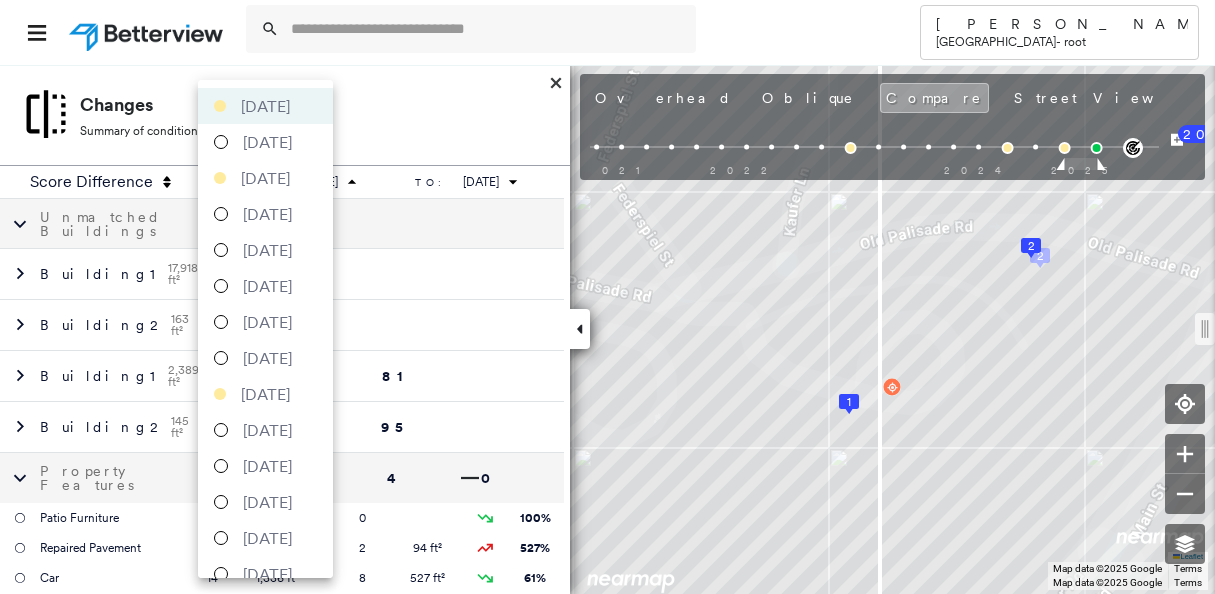 click on "[DATE]" at bounding box center (265, 394) 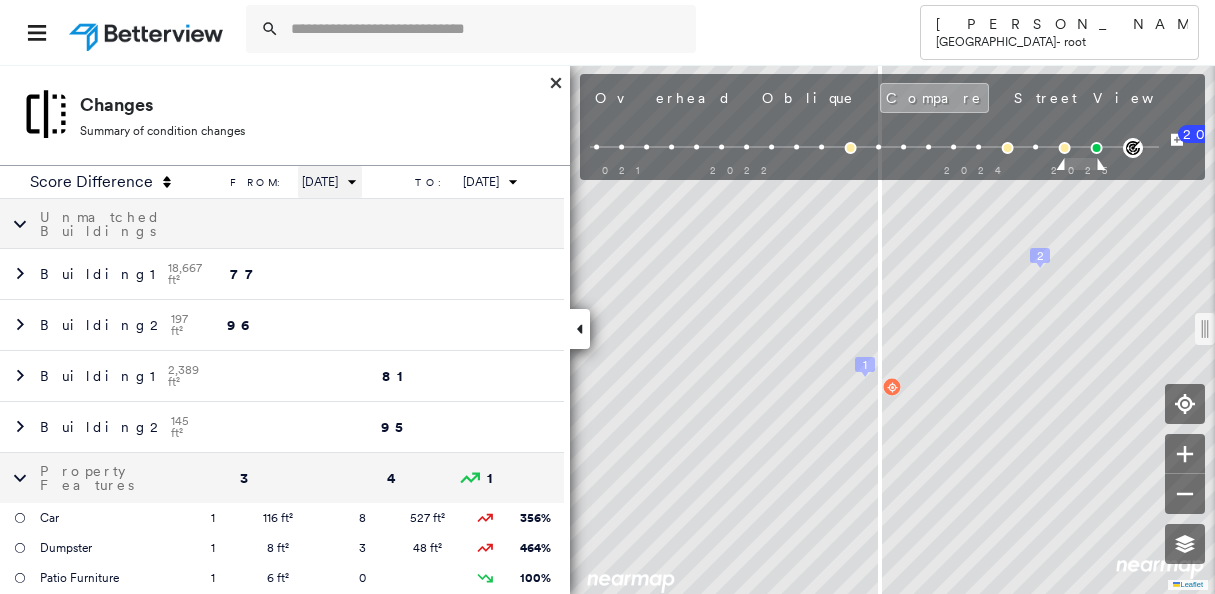 type on "**********" 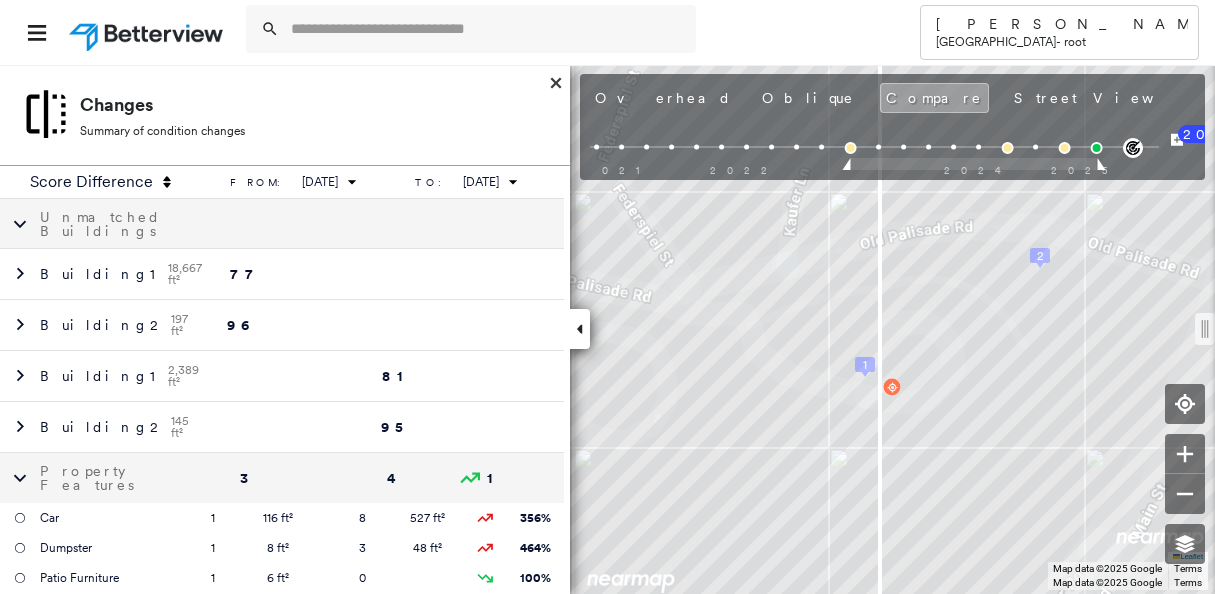 click on "Tower [PERSON_NAME] Zurich  -   root [STREET_ADDRESS][PERSON_NAME] Assigned to:  - Assigned to:  - Assigned to:  - Open Comments Download PDF Report Summary Construction Occupancy Protection Exposure Determination Overhead Obliques Street View Roof Spotlight™ Index :  77-96 out of 100 0 100 25 50 75 1 2 Building Roof Scores 2 Buildings Building RSI Confidence Footprint Shape 1 77 Low 18,667 ft² Shape: Parapet Ratio: 3% Flat Ratio: 88% Material: Ballasted Ratio: 8% Built-Up Ratio: 0% Square Footage: 18,667 ft² Ponding Major  ( 38%,  7,118 ft² ) Staining Prevalent  ( 45%,  8,387 ft² ) 2 96 High 197 ft² Shape: Parapet Ratio: 8% Flat Ratio: 89% Material: EPDM Ratio: 18% Square Footage: 197 ft² Overhang Low  ( <1%,  1 ft² ) Policy Information Flags :  0 (0 cleared, 0 uncleared) Construction Roof Spotlights :  Ponding, Staining, Overhang, Skylight, Chimney and 4 more Property Features :  Car, Dumpster Roof Size & Shape :  2 buildings  Occupancy Place Detail Google - Places Protection Flags *" at bounding box center [607, 297] 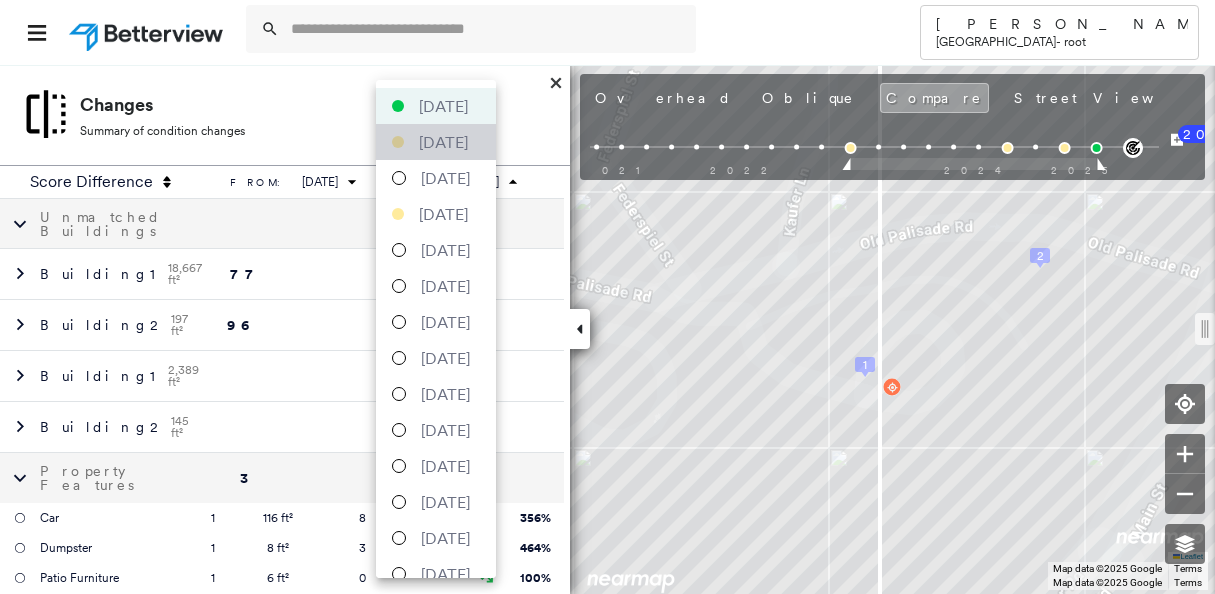 click on "[DATE]" at bounding box center (443, 142) 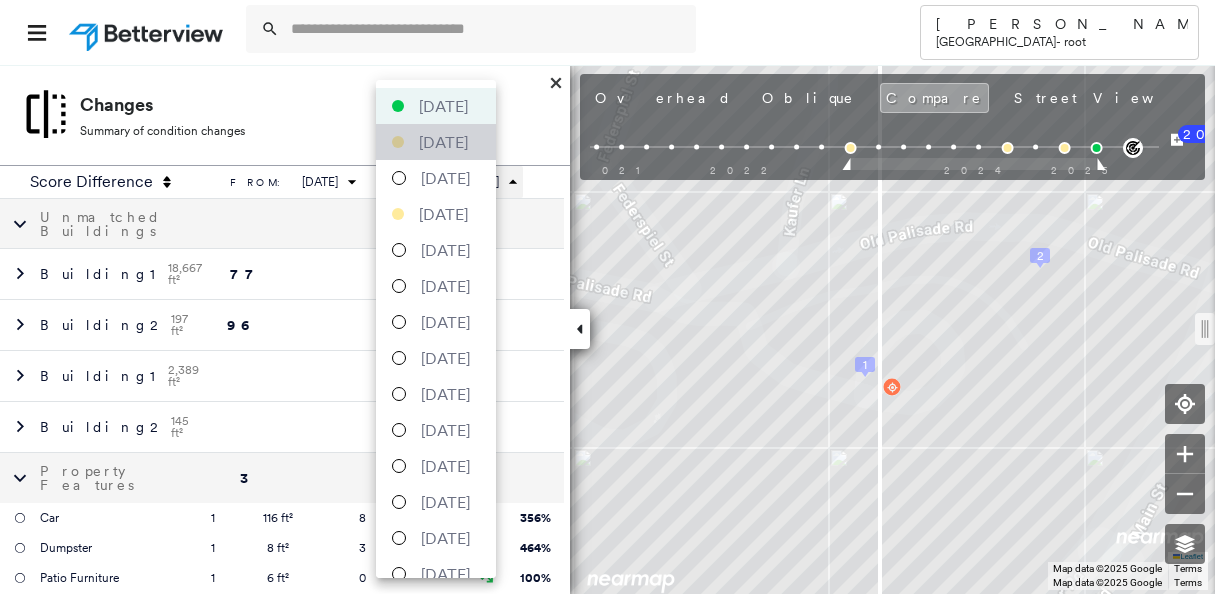 type on "**********" 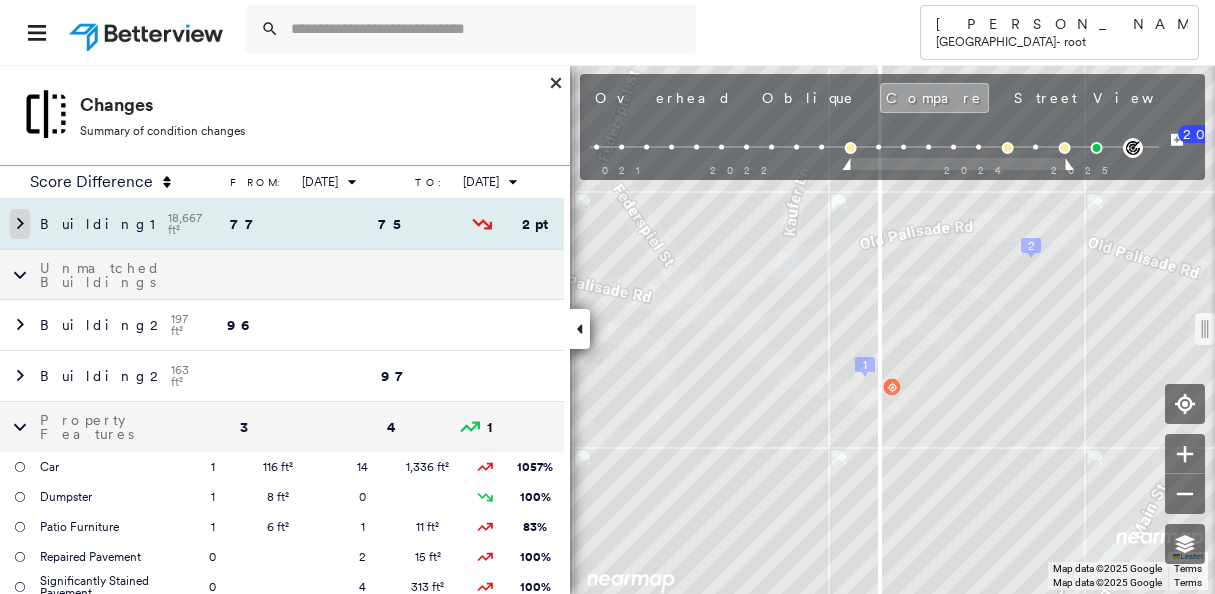 click 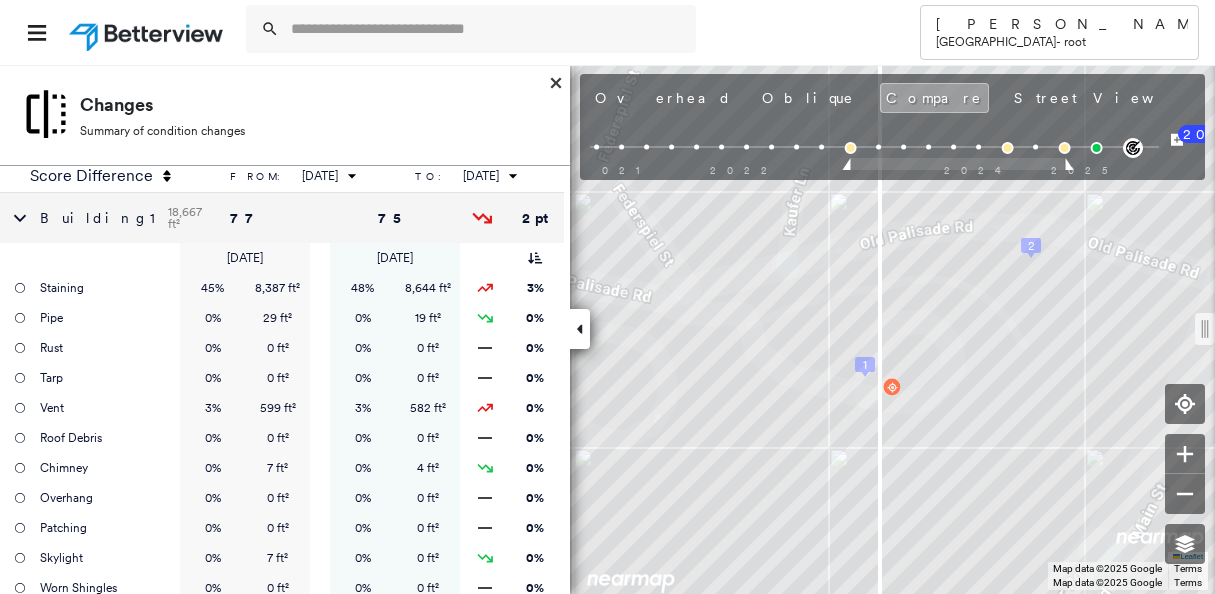 scroll, scrollTop: 0, scrollLeft: 0, axis: both 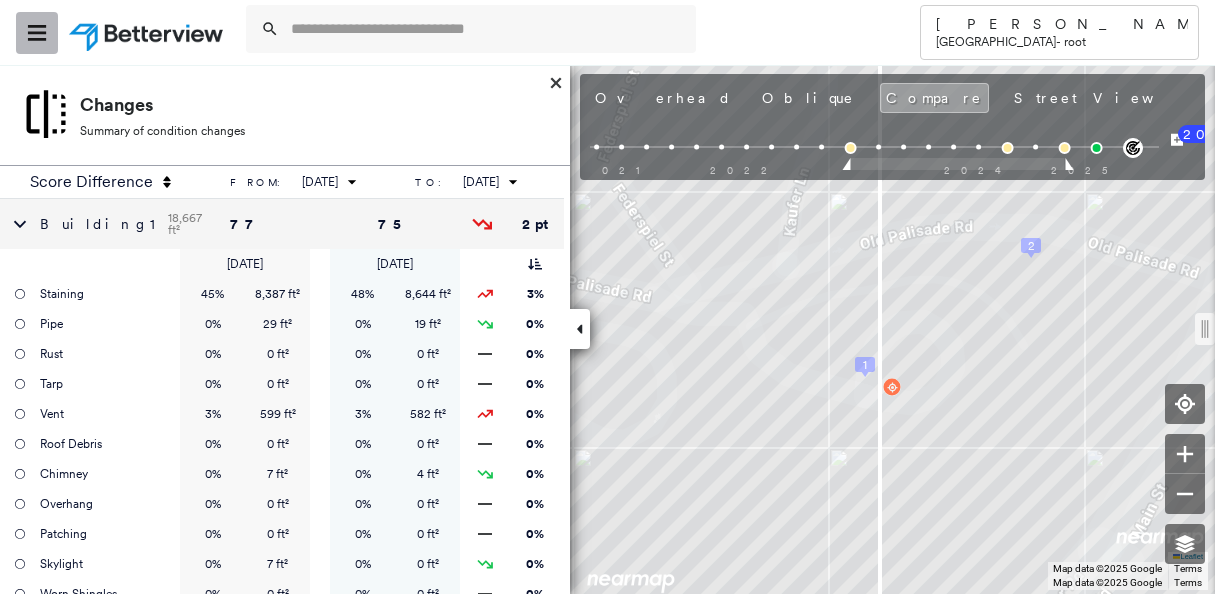 click at bounding box center (37, 33) 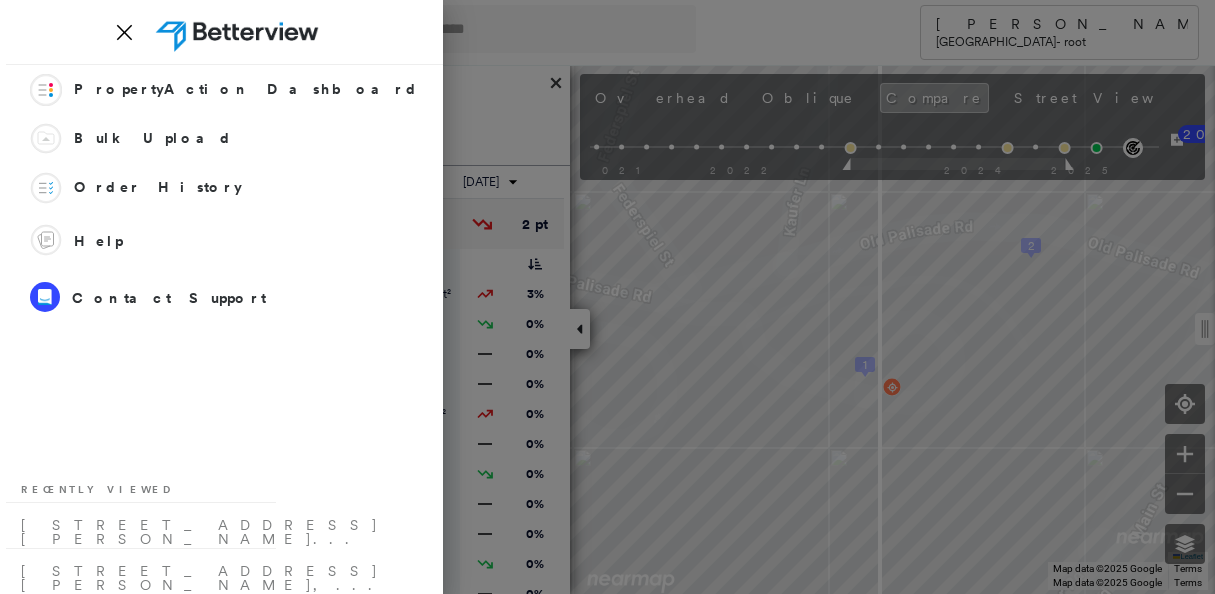 click at bounding box center [607, 297] 